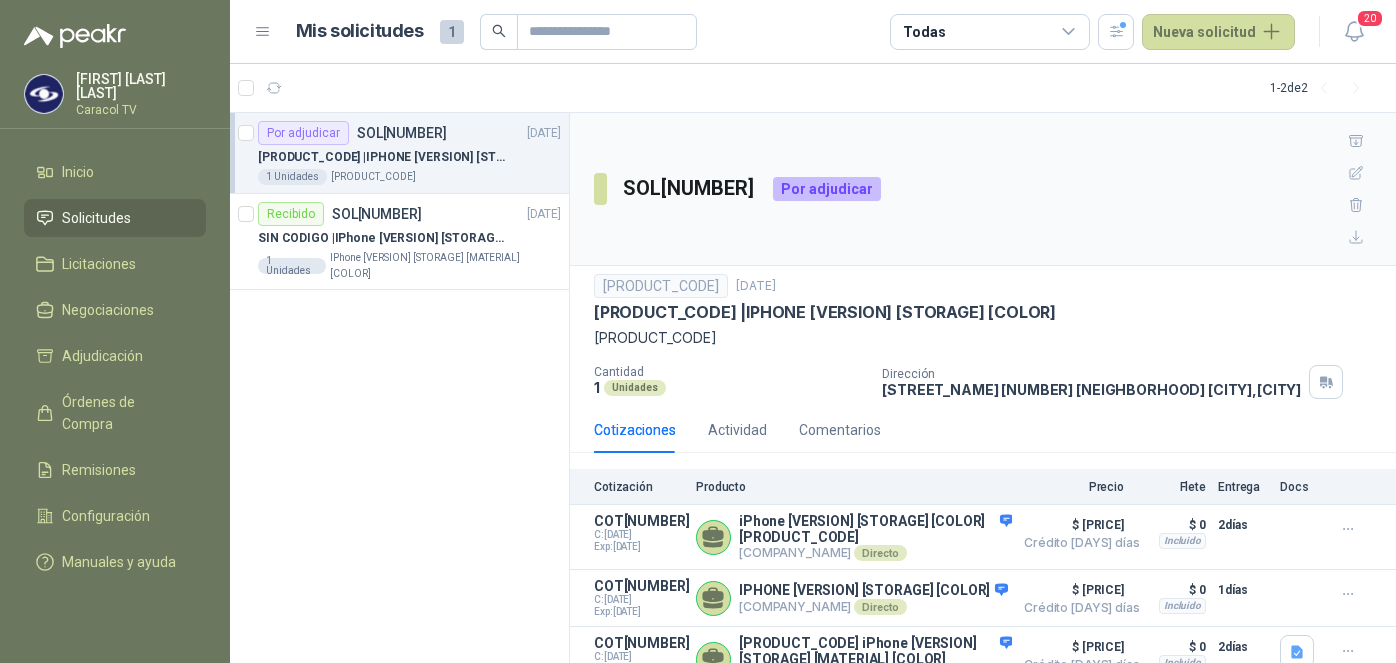 scroll, scrollTop: 0, scrollLeft: 0, axis: both 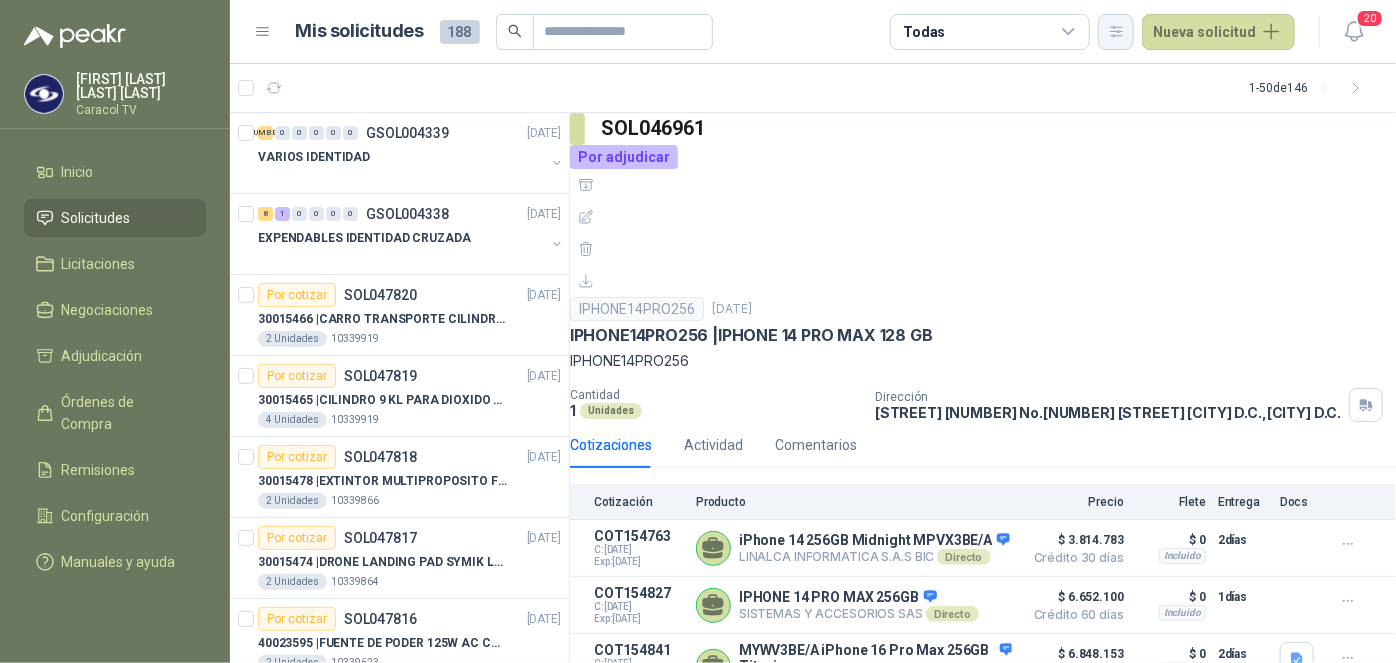 click at bounding box center [1116, 32] 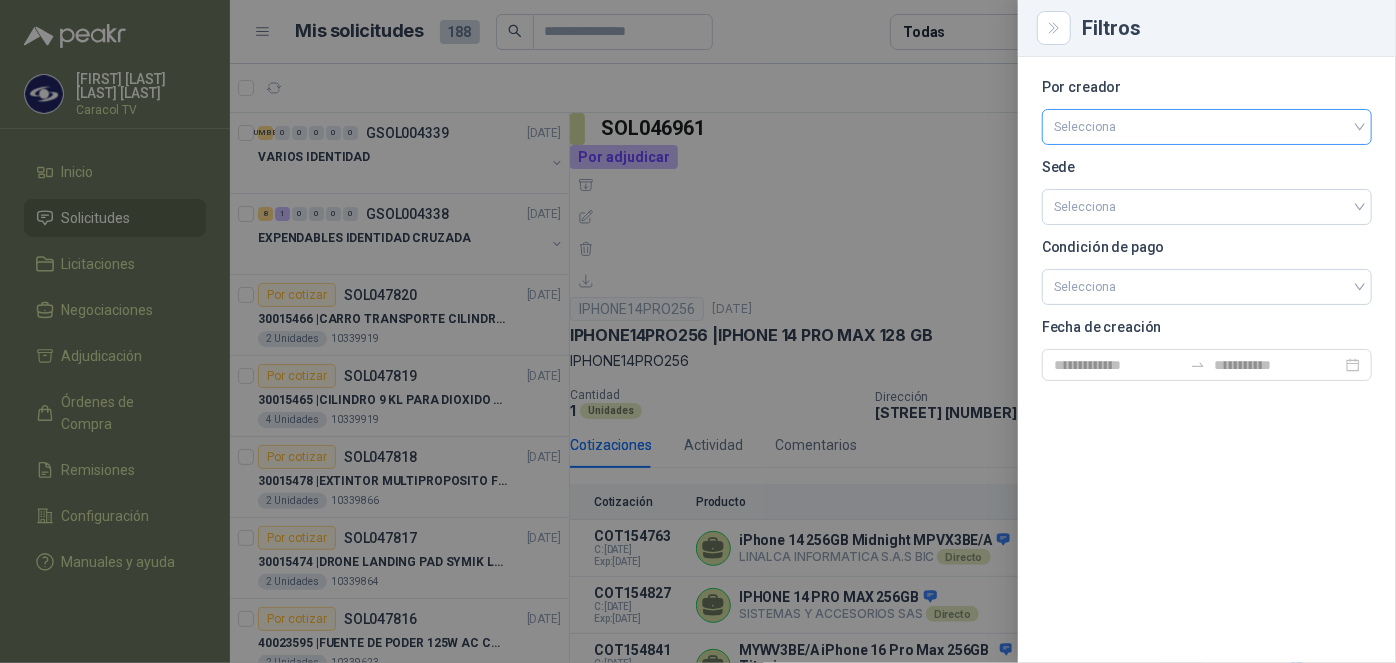 click at bounding box center [1207, 125] 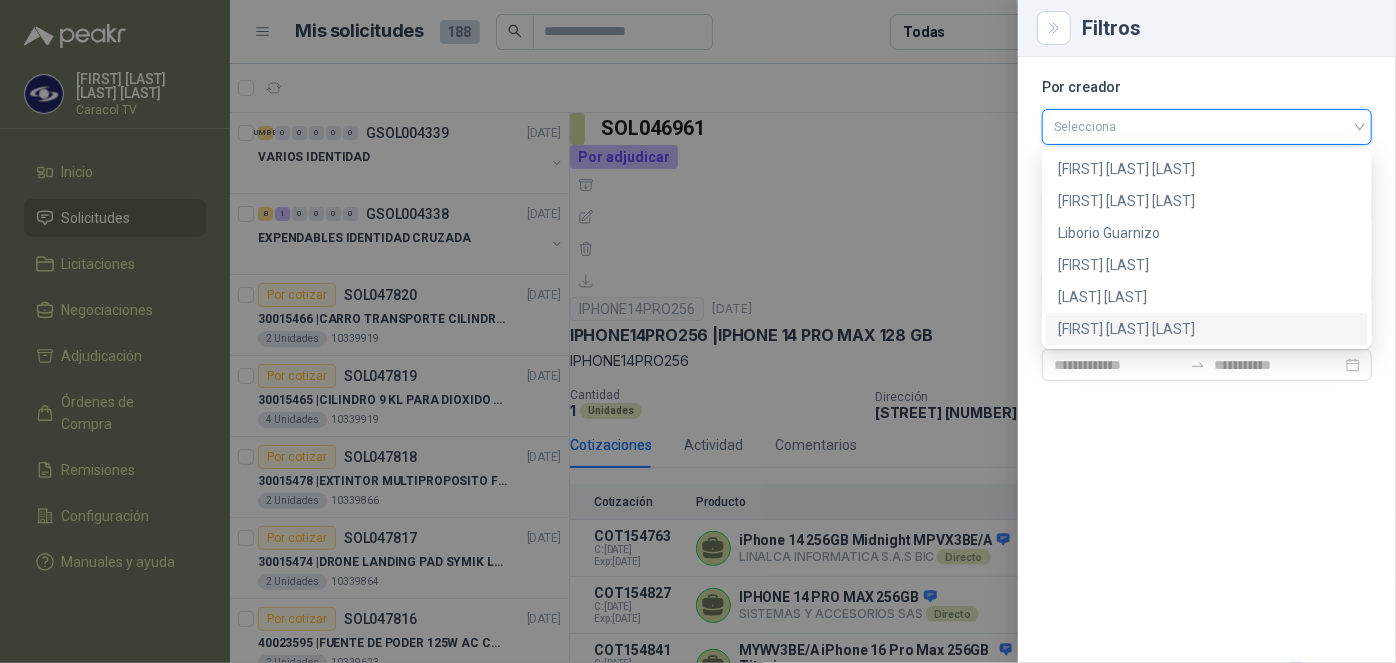 click on "[FIRST] [LAST] [LAST]" at bounding box center [1207, 329] 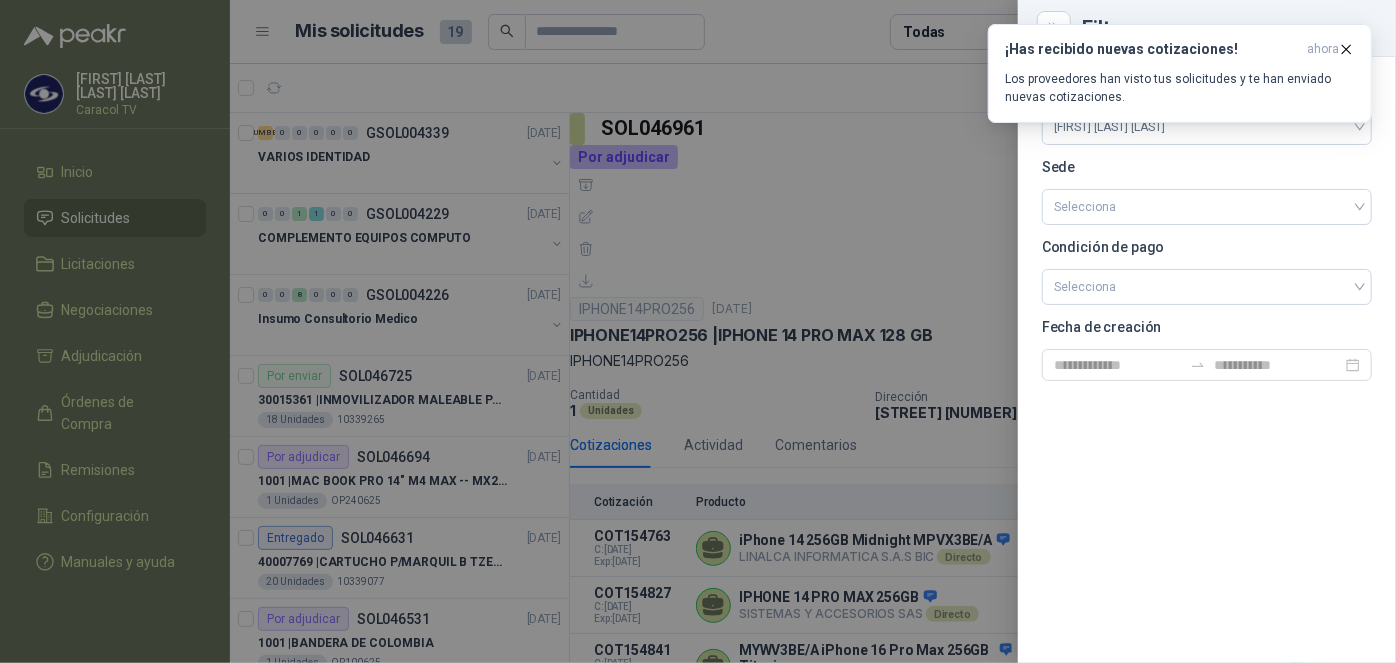 click at bounding box center (698, 331) 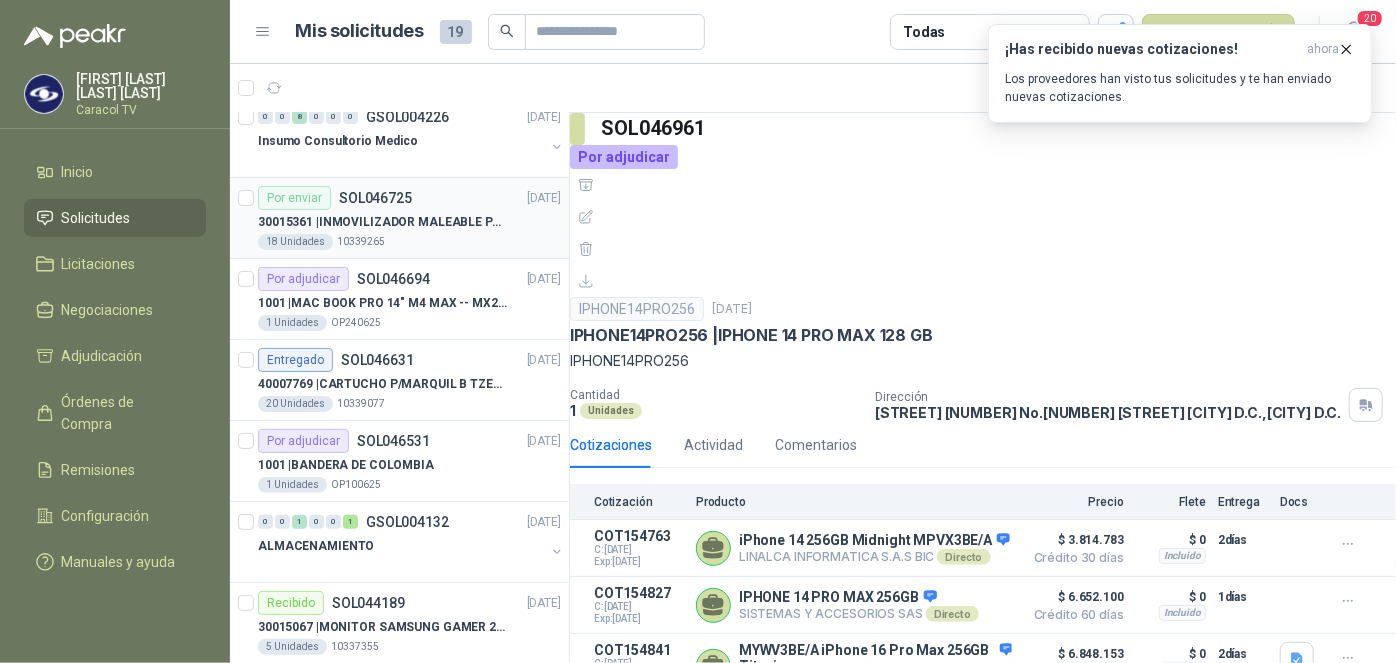scroll, scrollTop: 181, scrollLeft: 0, axis: vertical 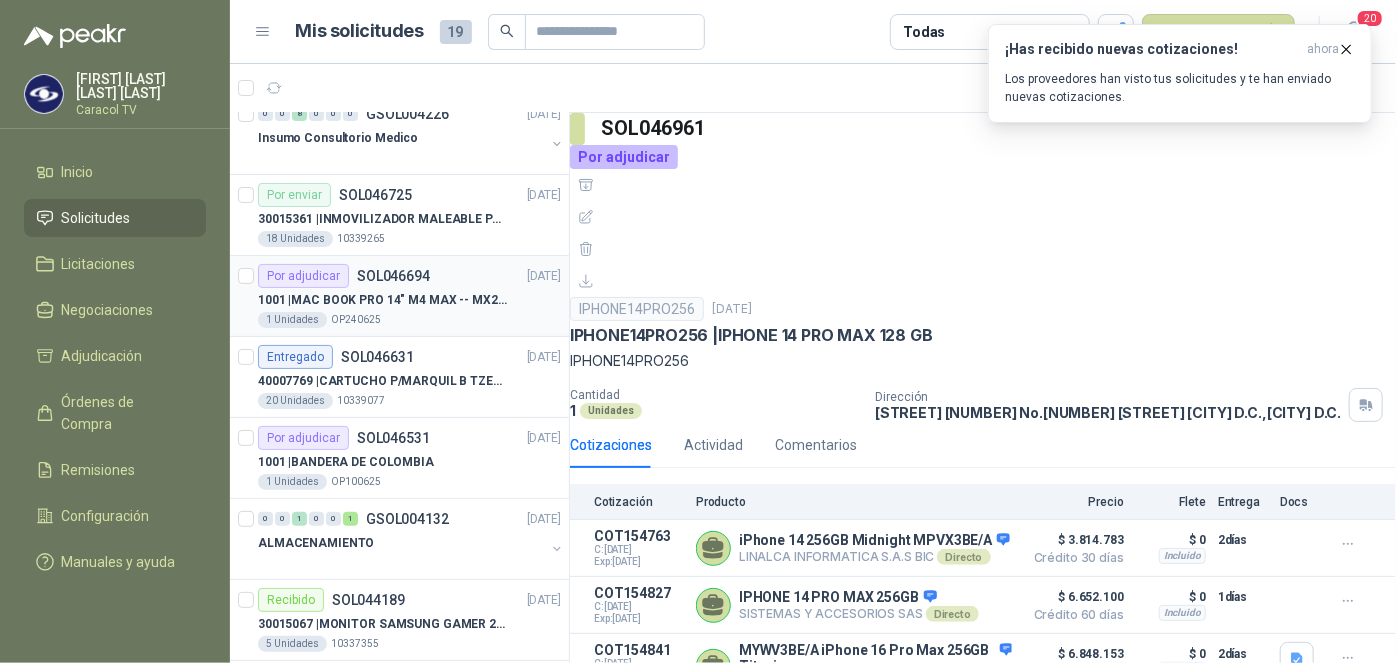 click on "1001 | MAC BOOK PRO 14" M4 MAX -- MX2K3E/A" at bounding box center [382, 300] 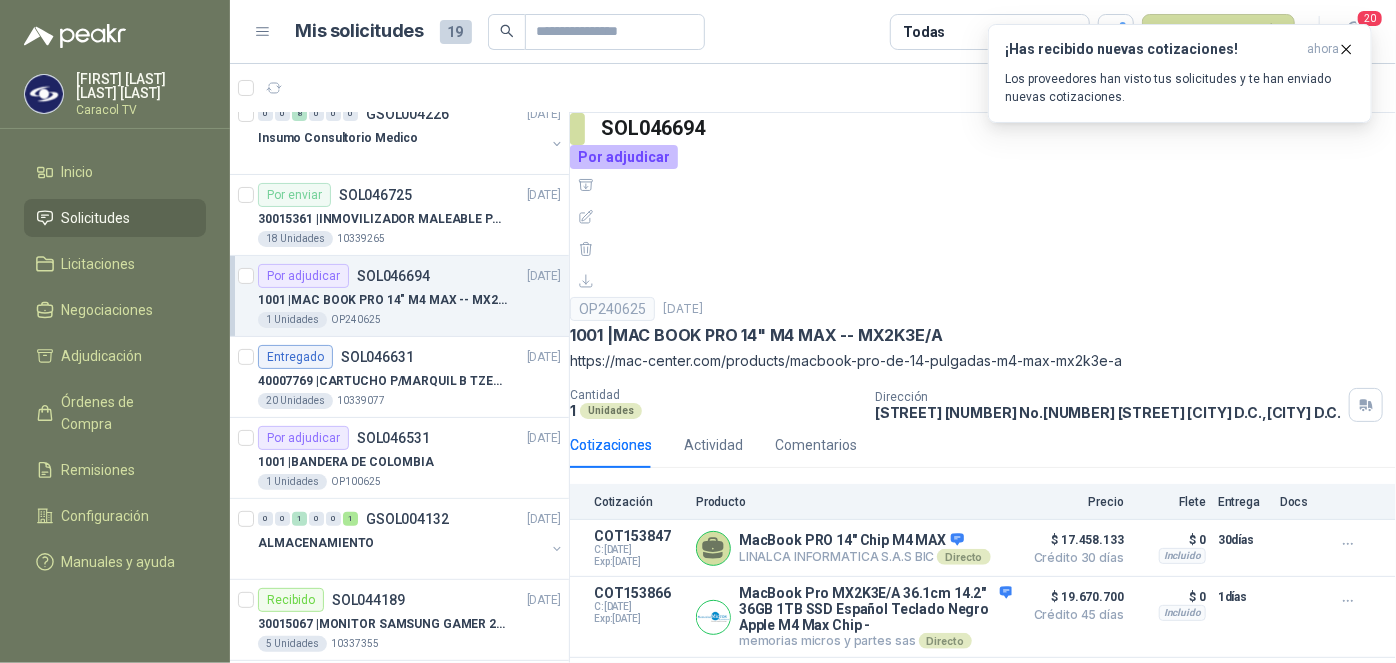 scroll, scrollTop: 272, scrollLeft: 0, axis: vertical 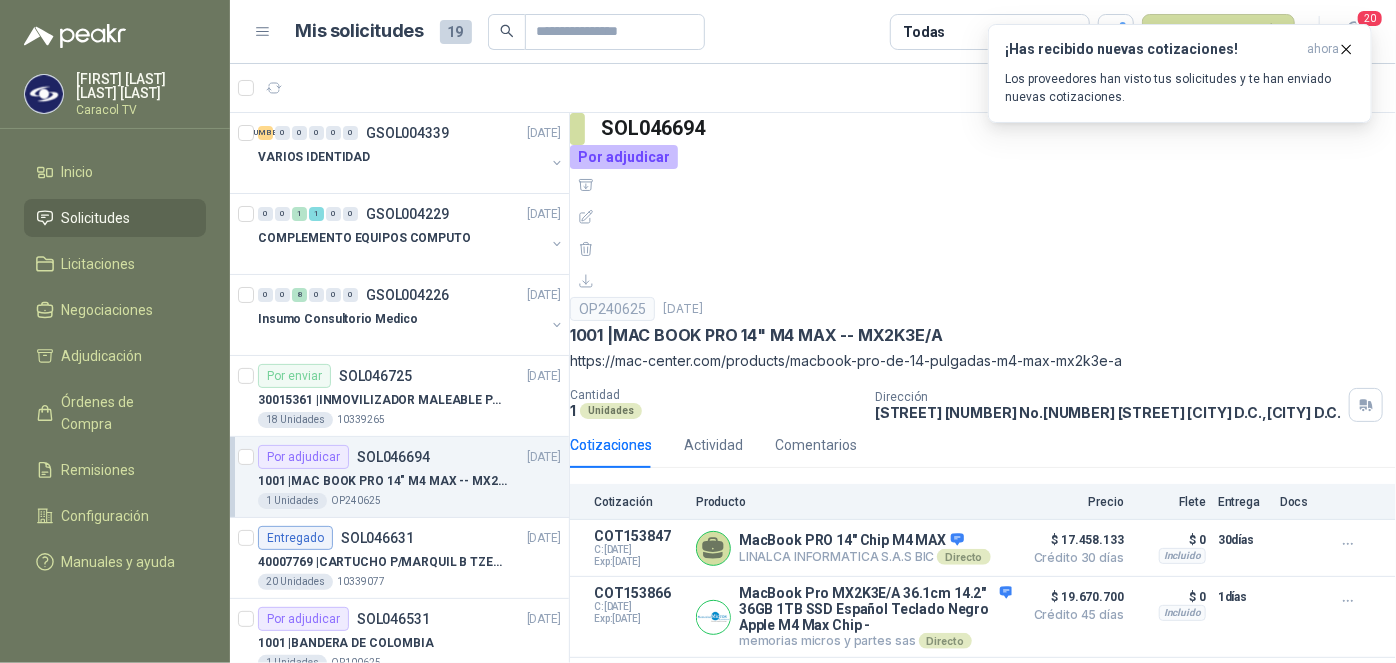 click on "MX2K3E/A MacBook Pro de 14 pulgadas" at bounding box center [875, 1178] 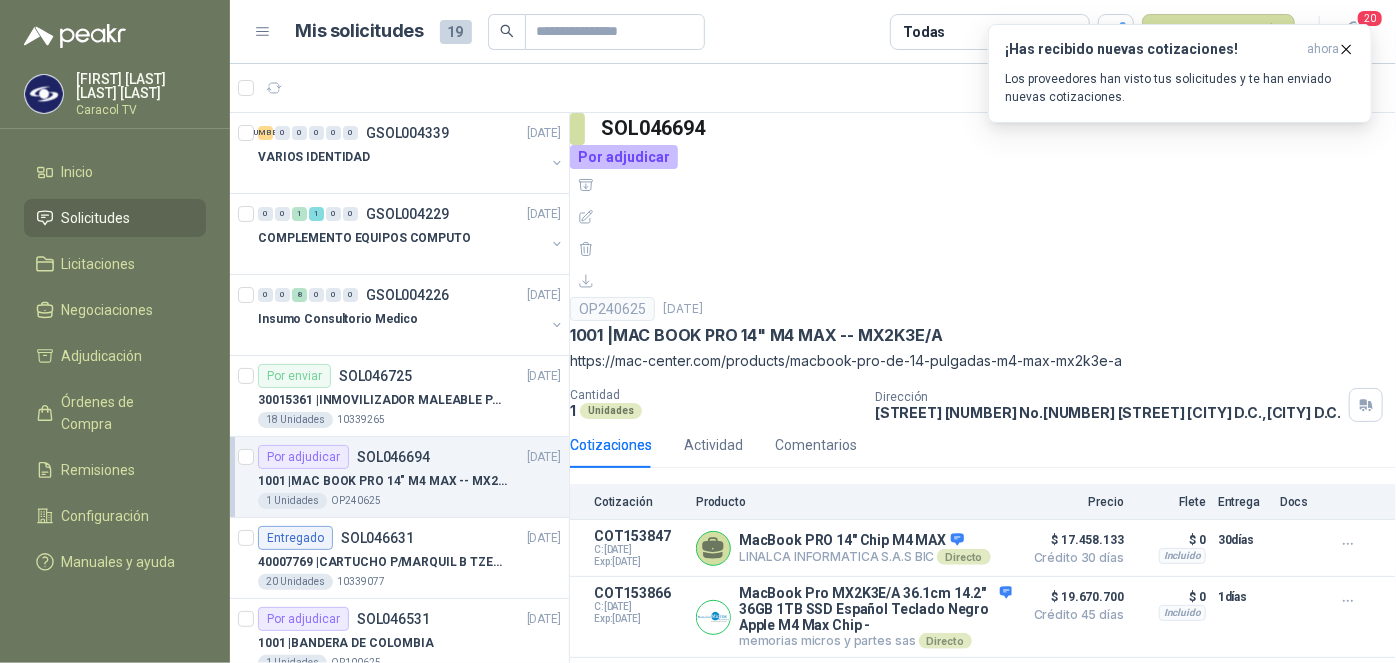 scroll, scrollTop: 0, scrollLeft: 0, axis: both 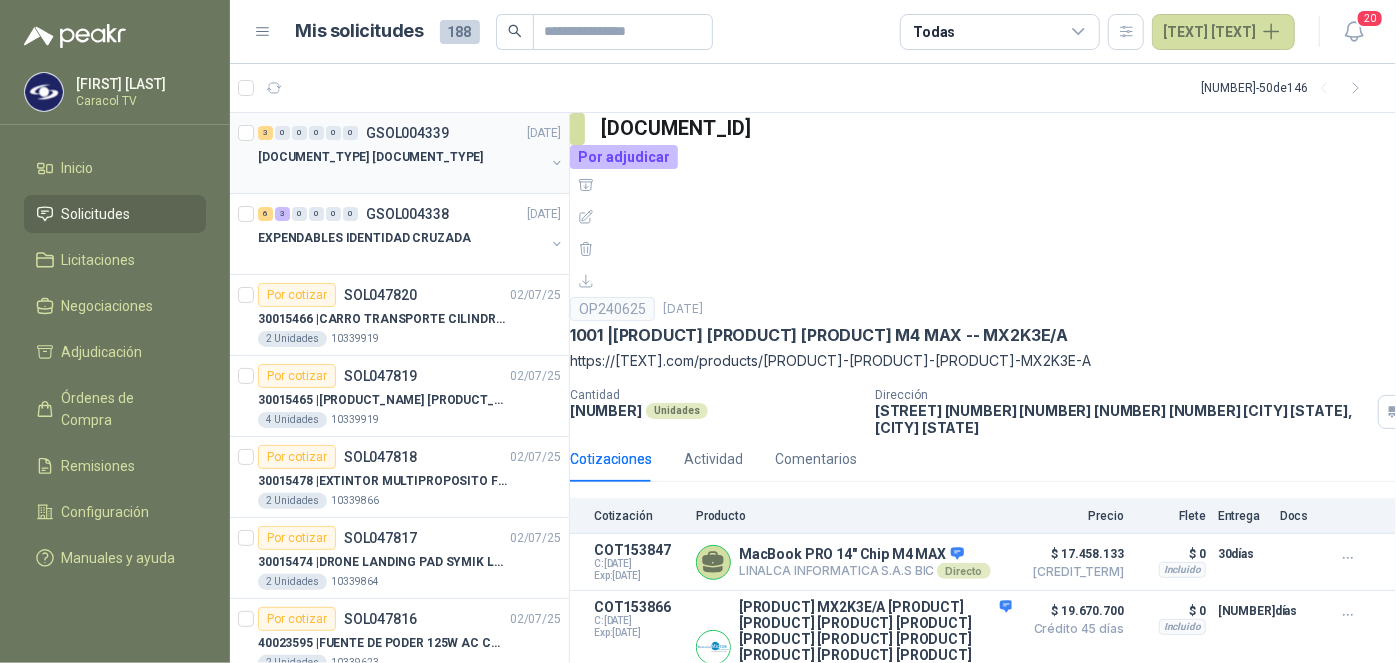 click on "VARIOS IDENTIDAD" at bounding box center [370, 157] 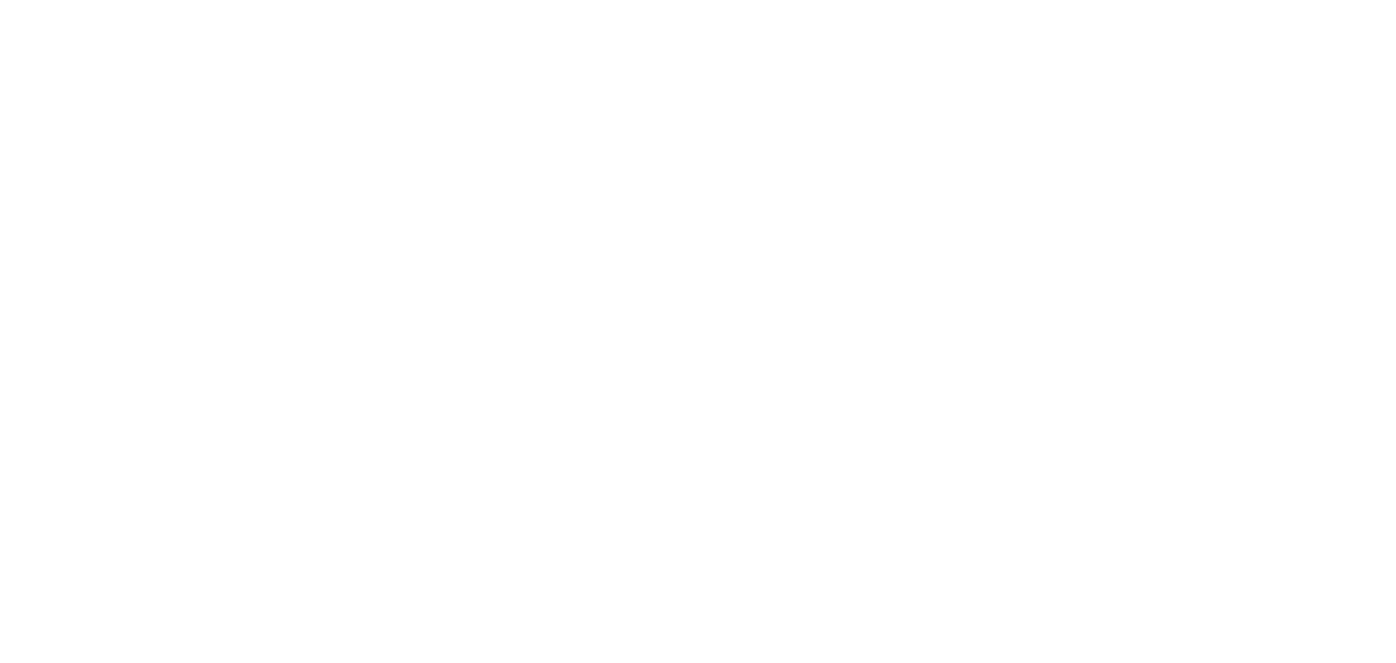 scroll, scrollTop: 0, scrollLeft: 0, axis: both 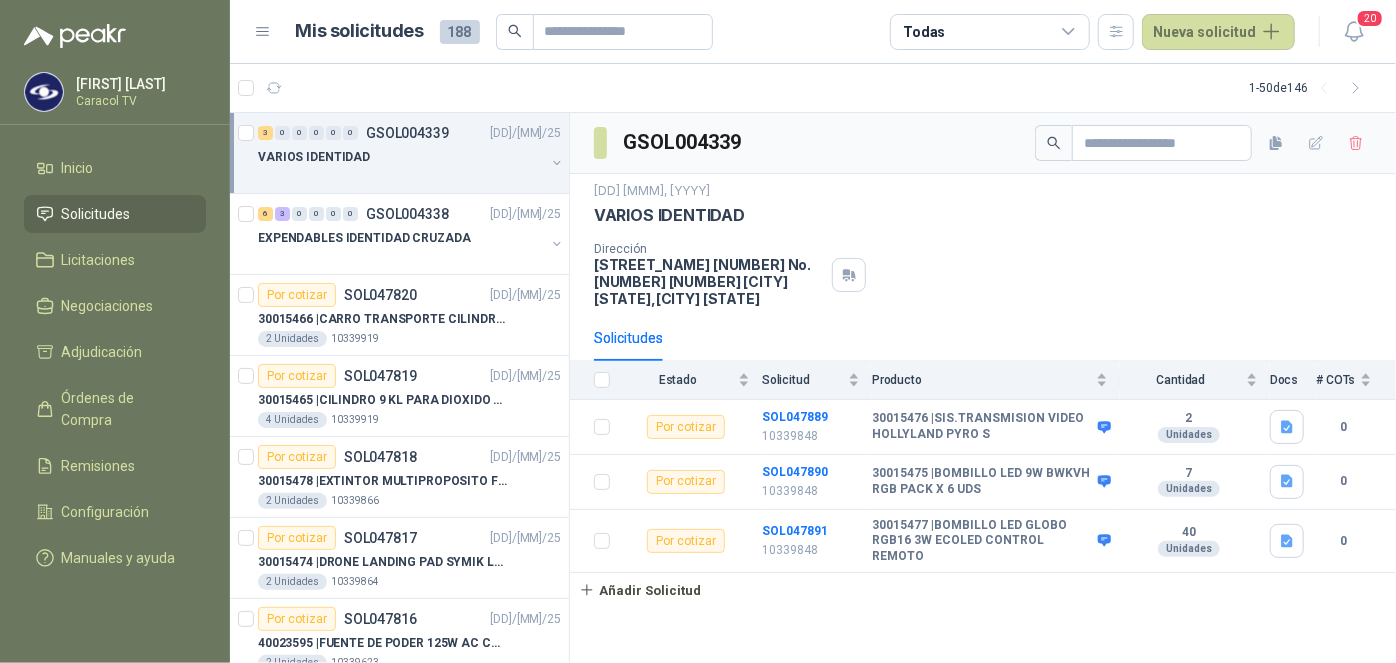 click on "Solicitudes" at bounding box center [96, 214] 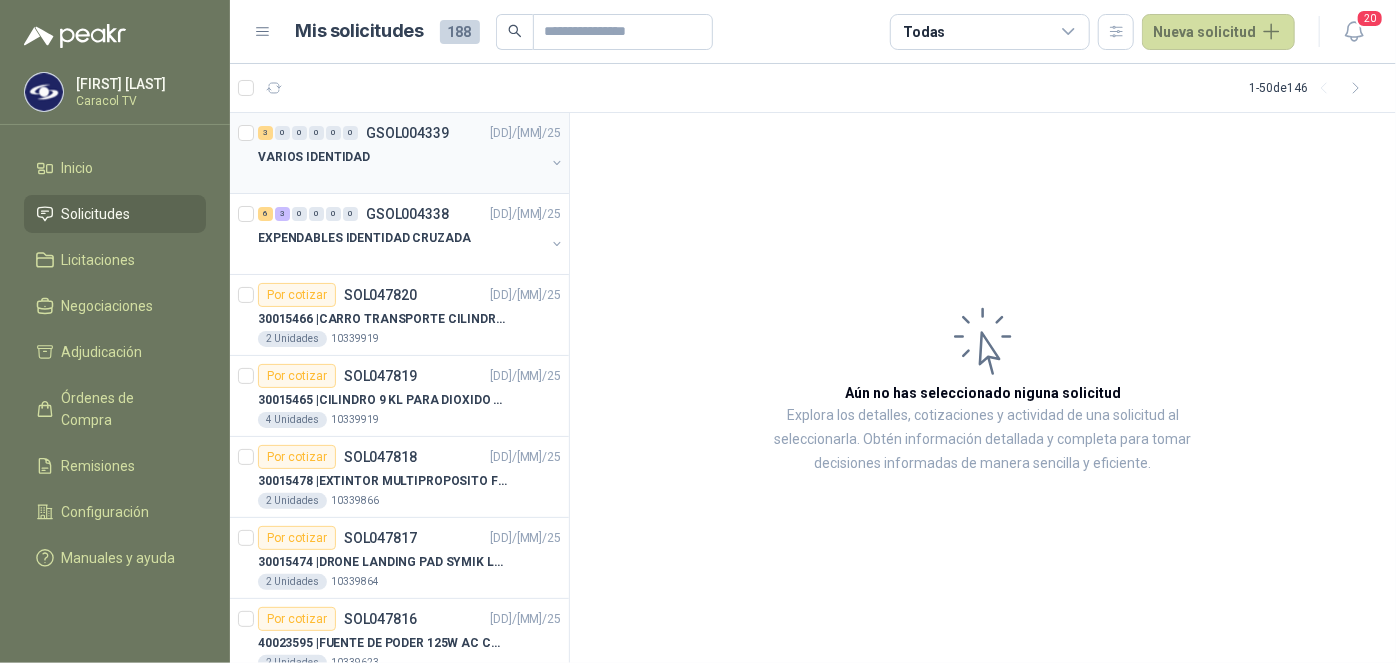 click on "VARIOS IDENTIDAD" at bounding box center (401, 157) 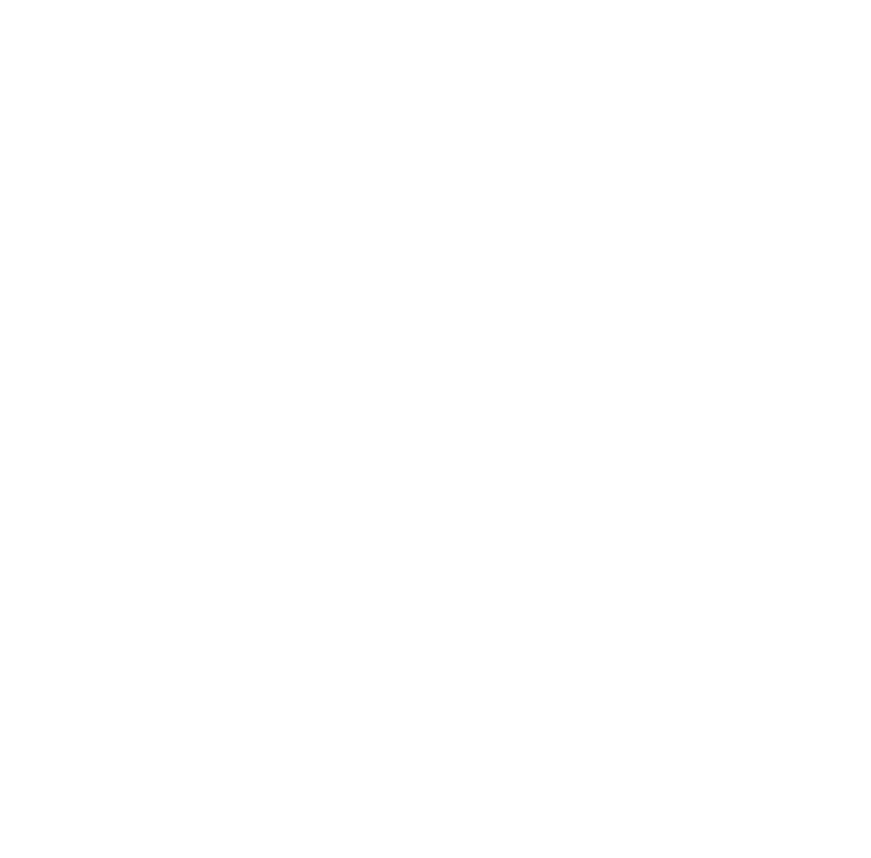 scroll, scrollTop: 0, scrollLeft: 0, axis: both 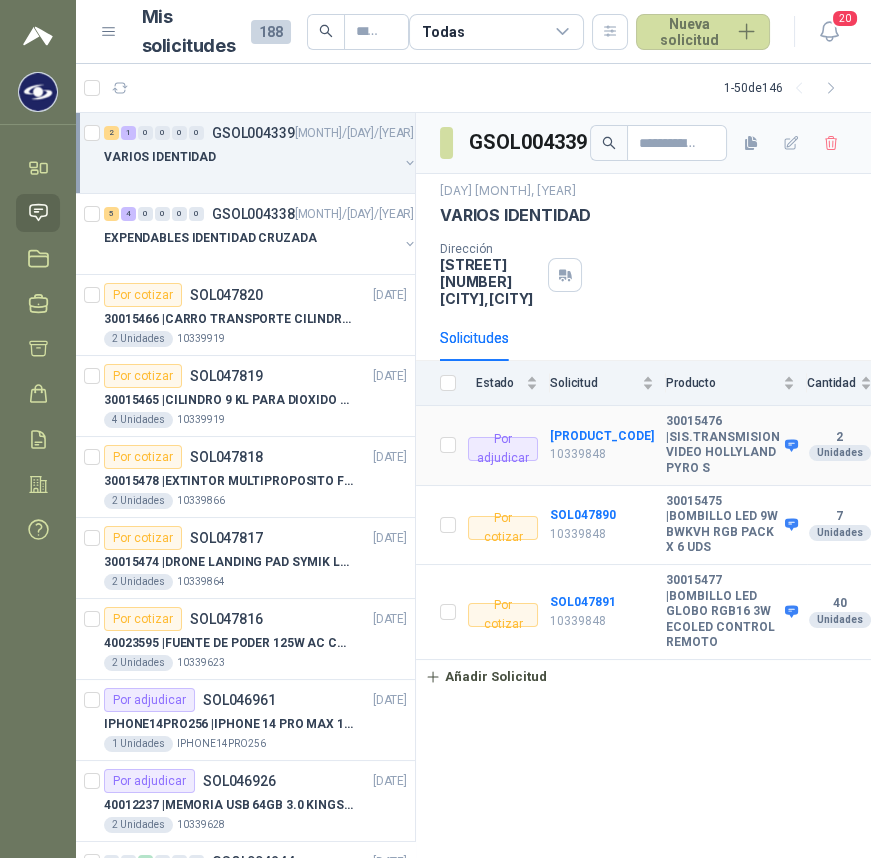 click on "SOL047889 10339848" at bounding box center (608, 445) 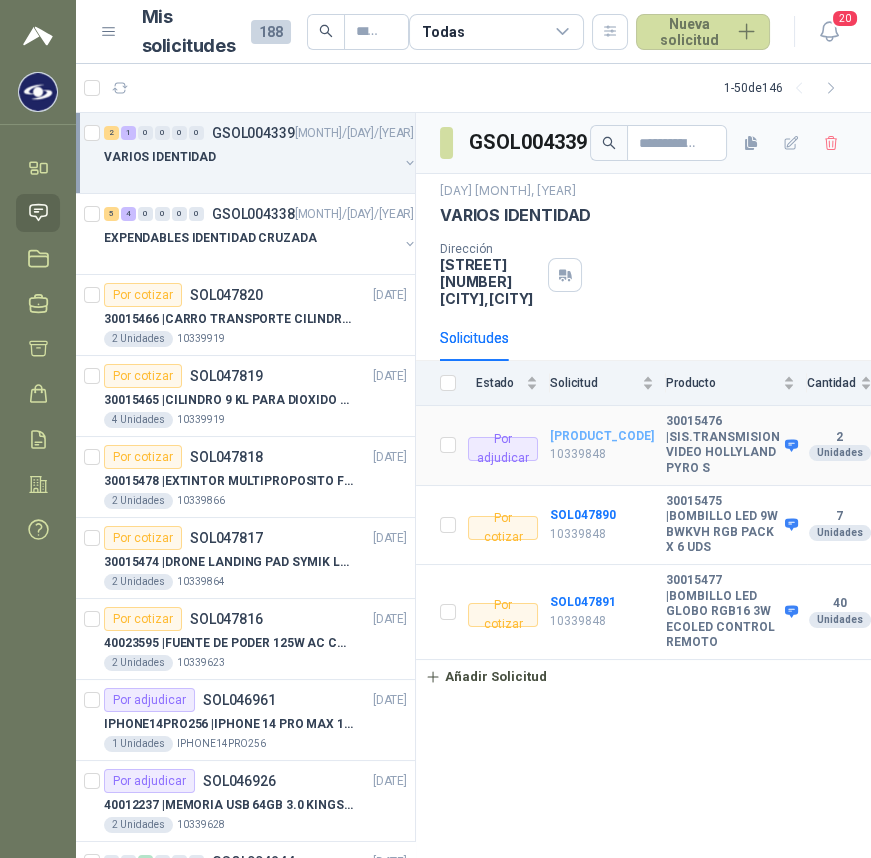 click on "SOL047889" at bounding box center [602, 436] 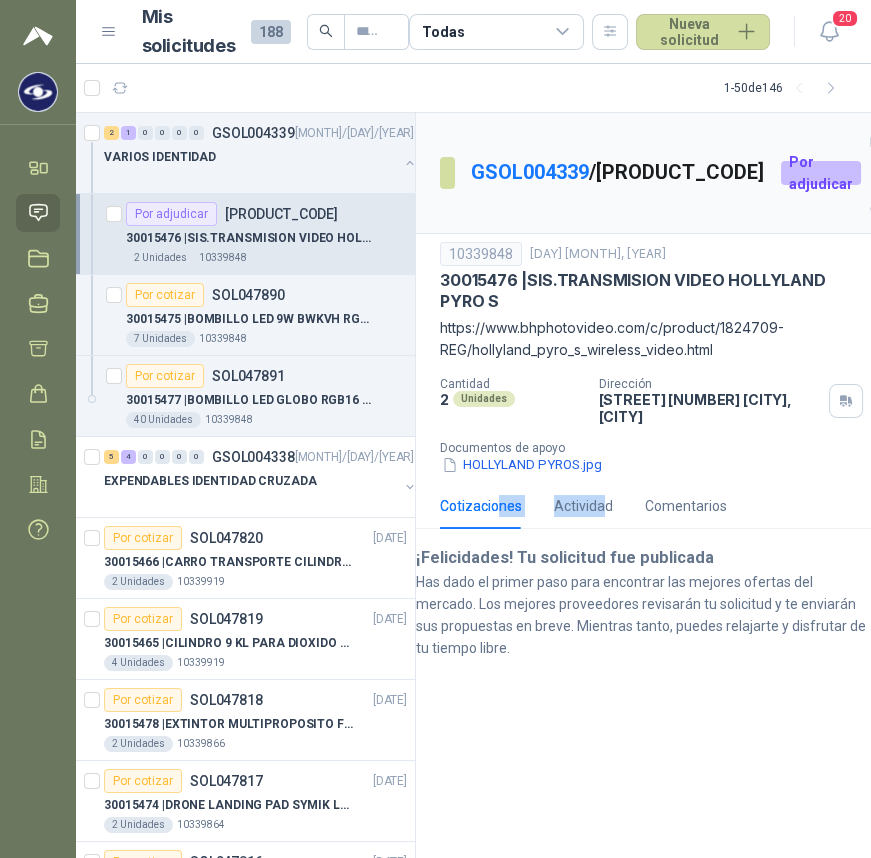 drag, startPoint x: 499, startPoint y: 497, endPoint x: 600, endPoint y: 501, distance: 101.07918 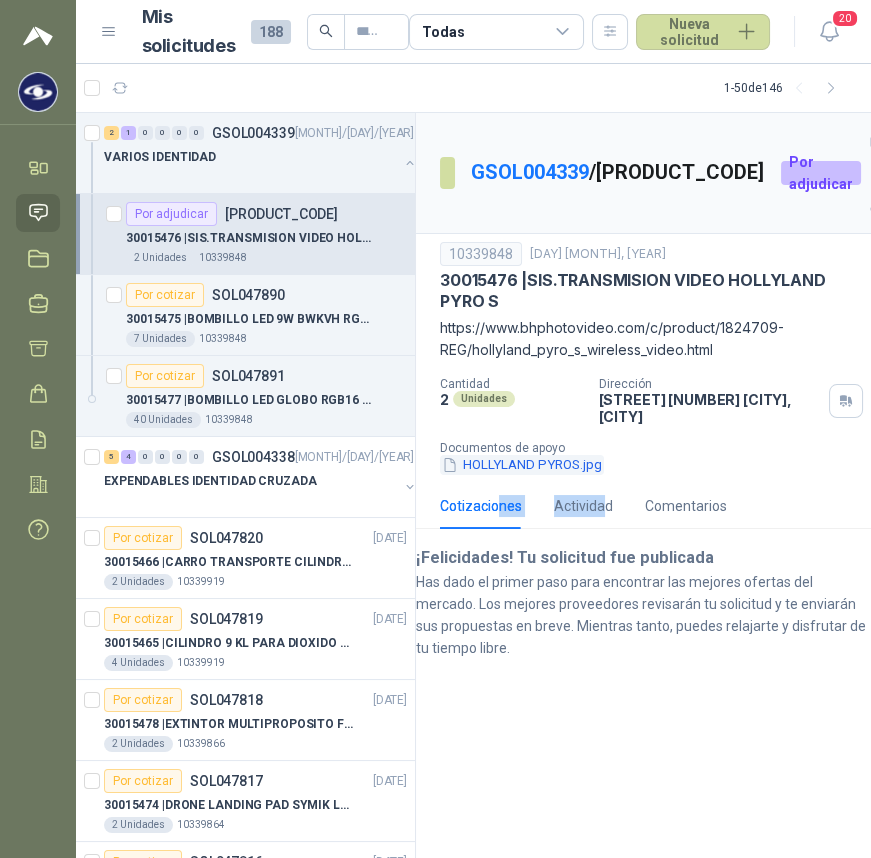 click on "HOLLYLAND PYROS.jpg" at bounding box center (522, 465) 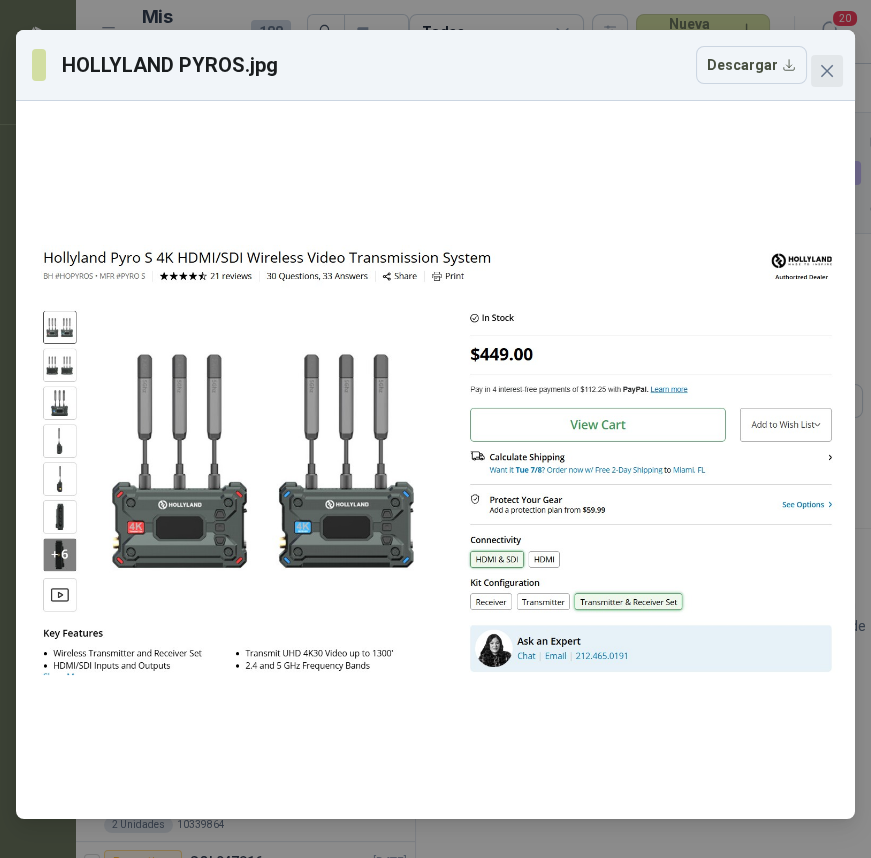 click at bounding box center [827, 71] 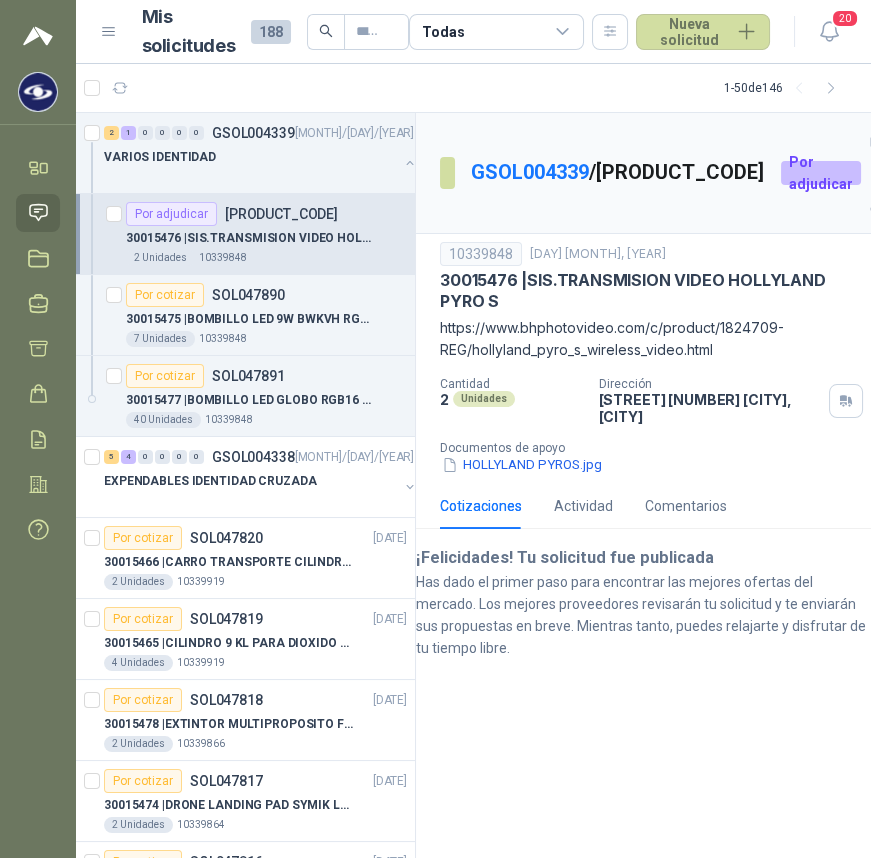 click on "30015476 |  SIS.TRANSMISION VIDEO HOLLYLAND PYRO S" at bounding box center [643, 291] 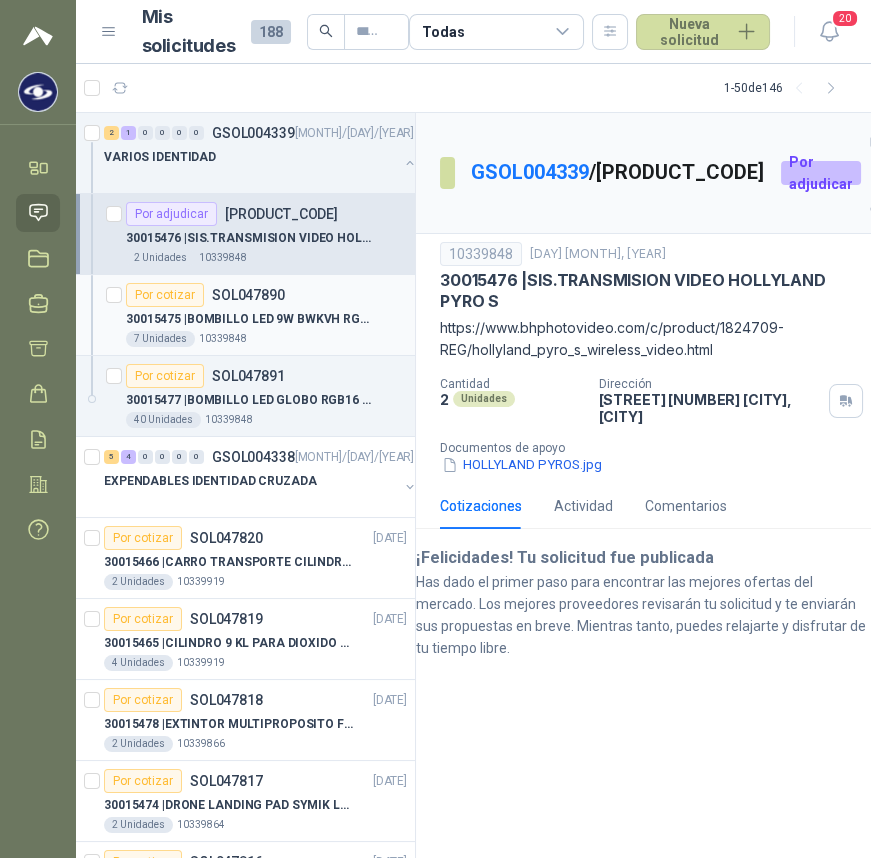 click on "30015475 |  BOMBILLO LED 9W ‎BWKVH RGB PACK X 6 UDS" at bounding box center (250, 319) 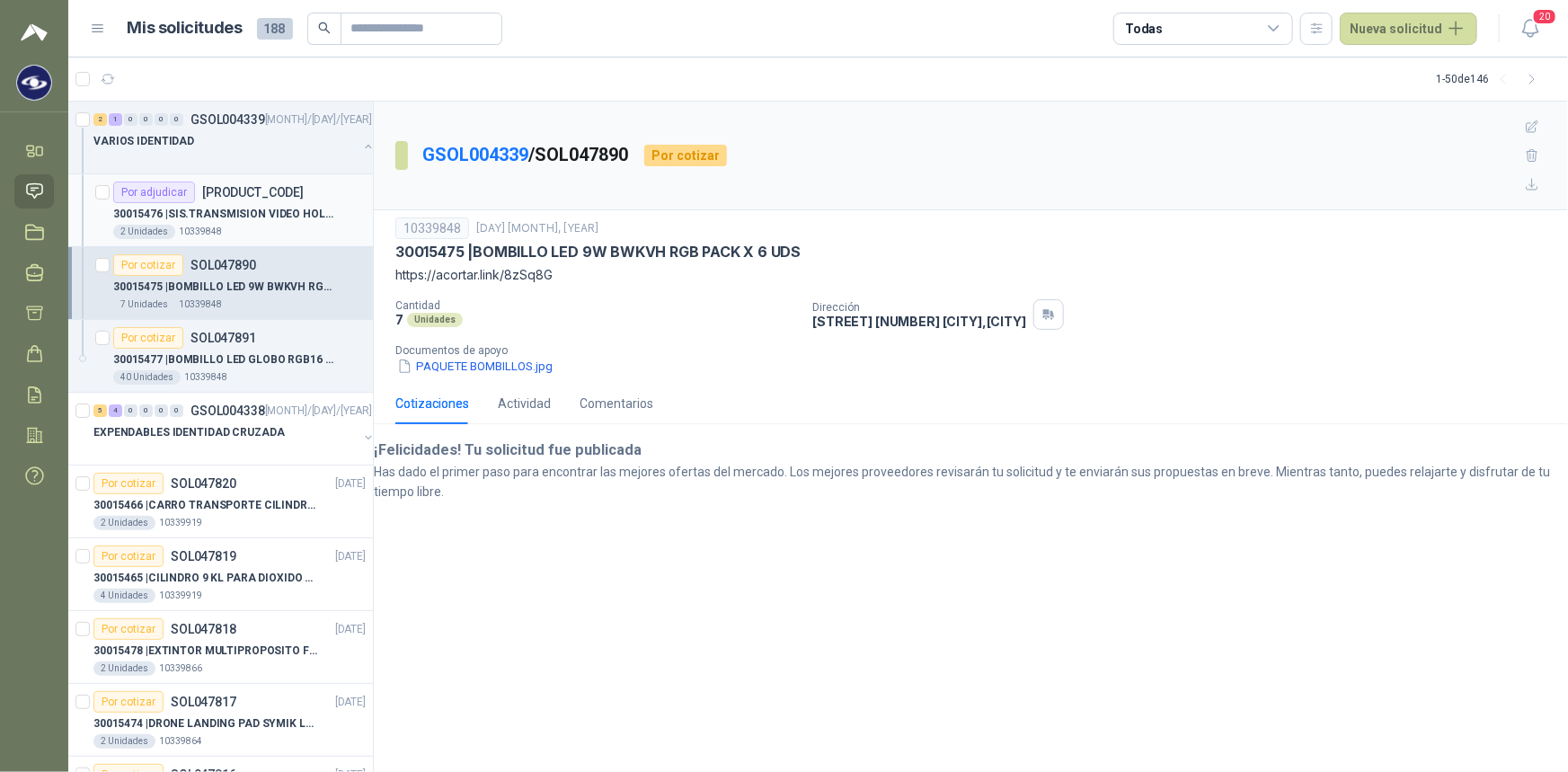 click on "Por adjudicar" at bounding box center [154, 192] 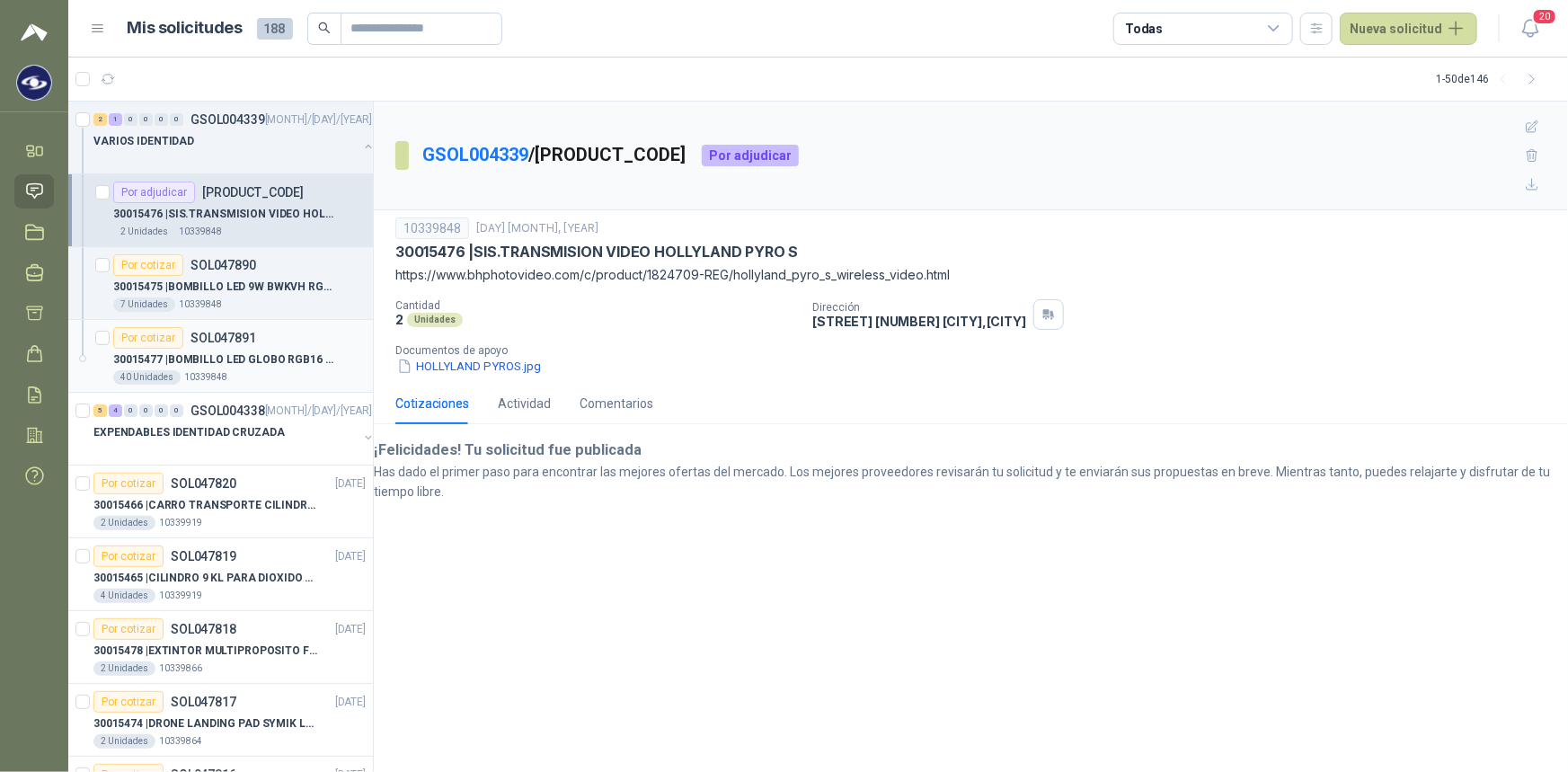click on "SOL047891" at bounding box center [223, 338] 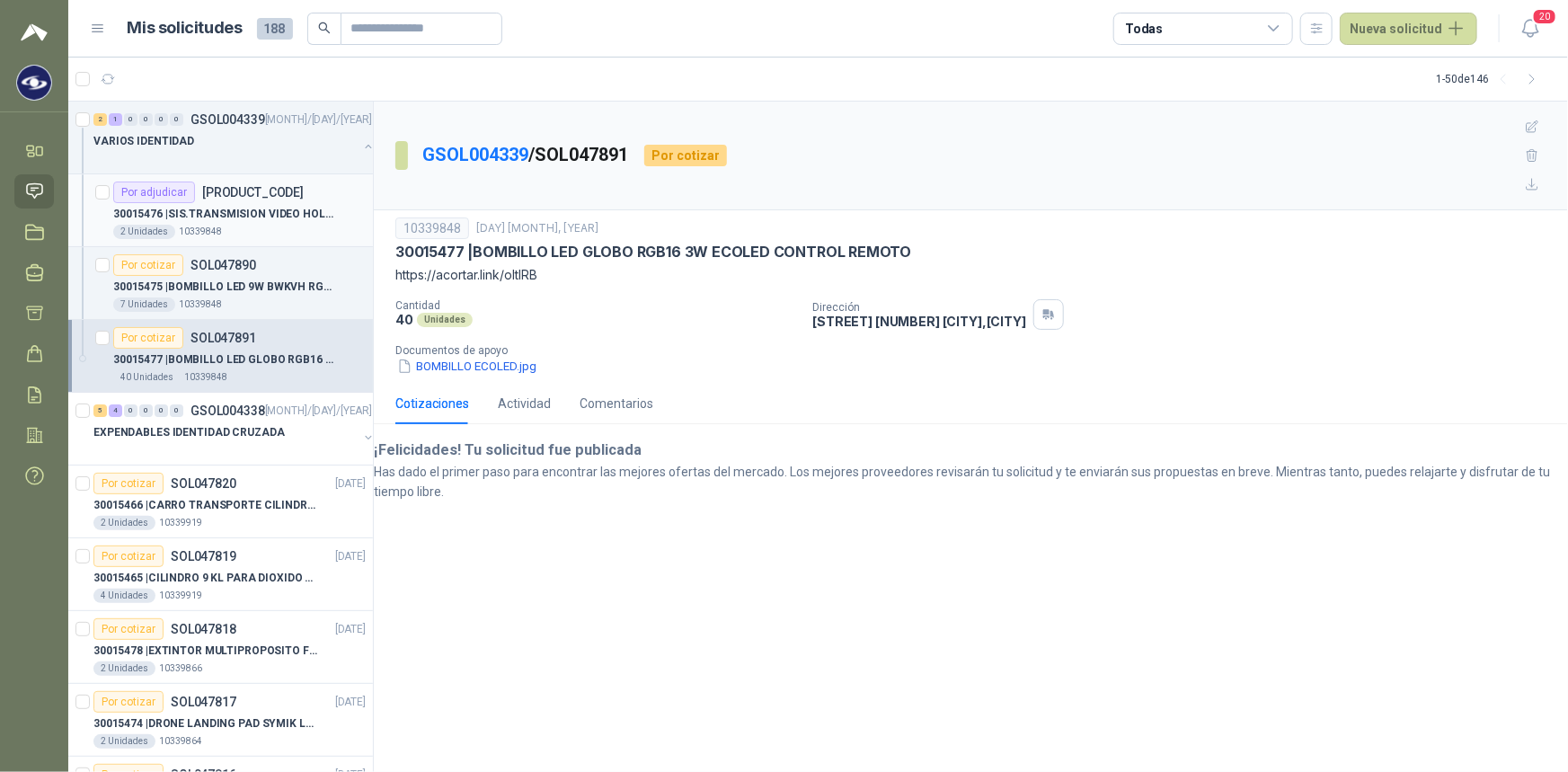 click on "Por adjudicar" at bounding box center [154, 192] 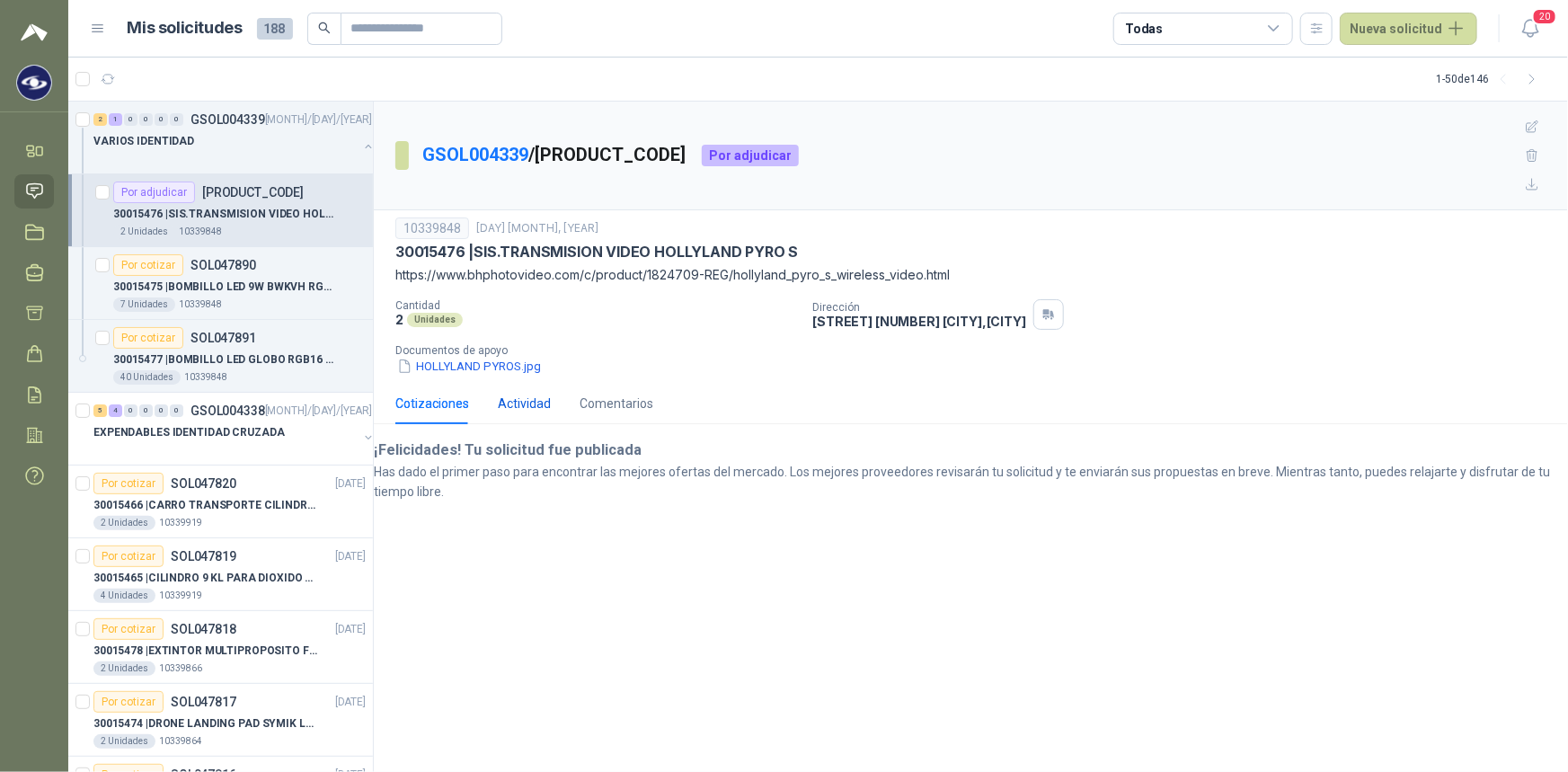 click on "Actividad" at bounding box center (524, 404) 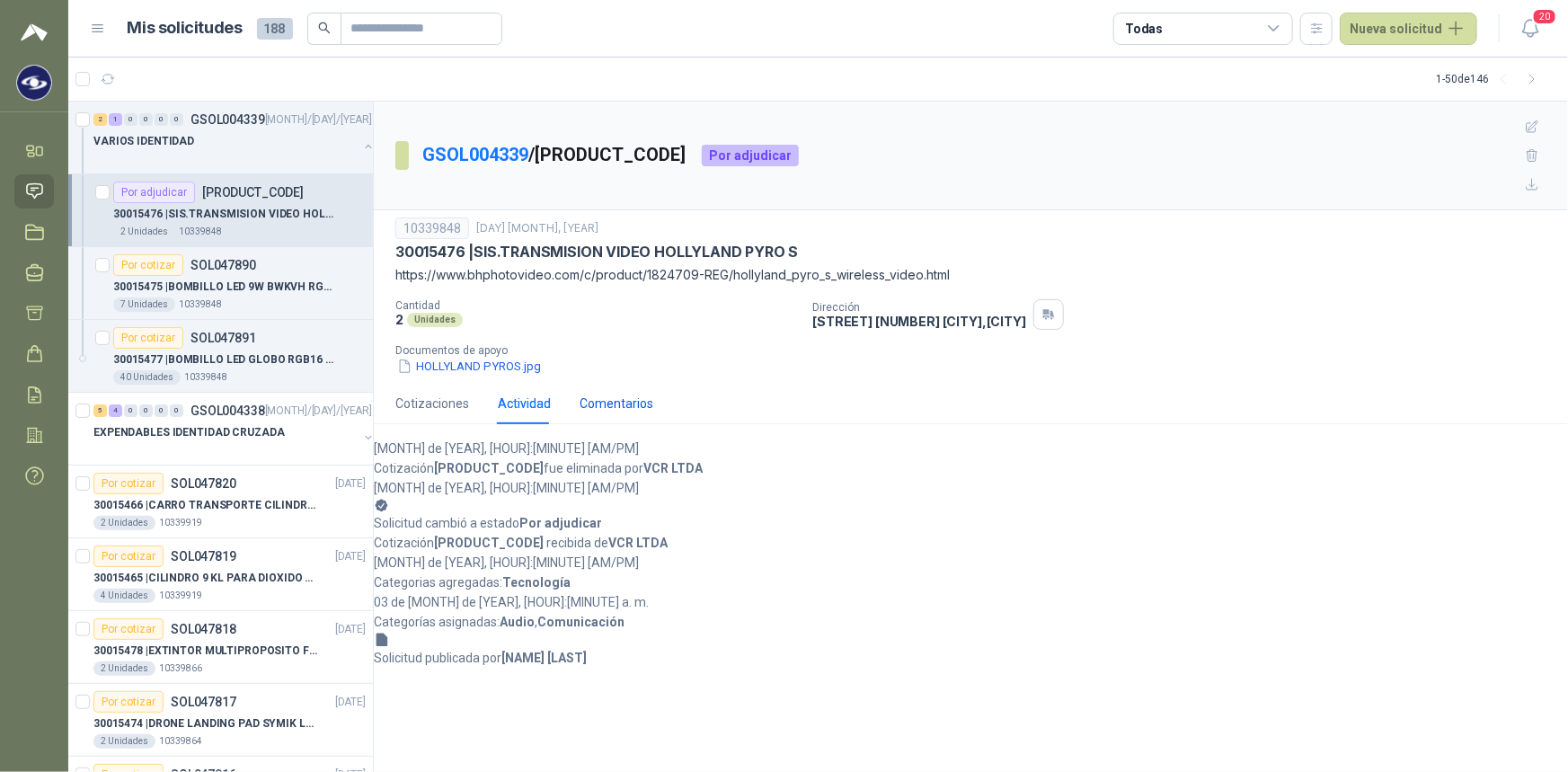 click on "Comentarios" at bounding box center [616, 404] 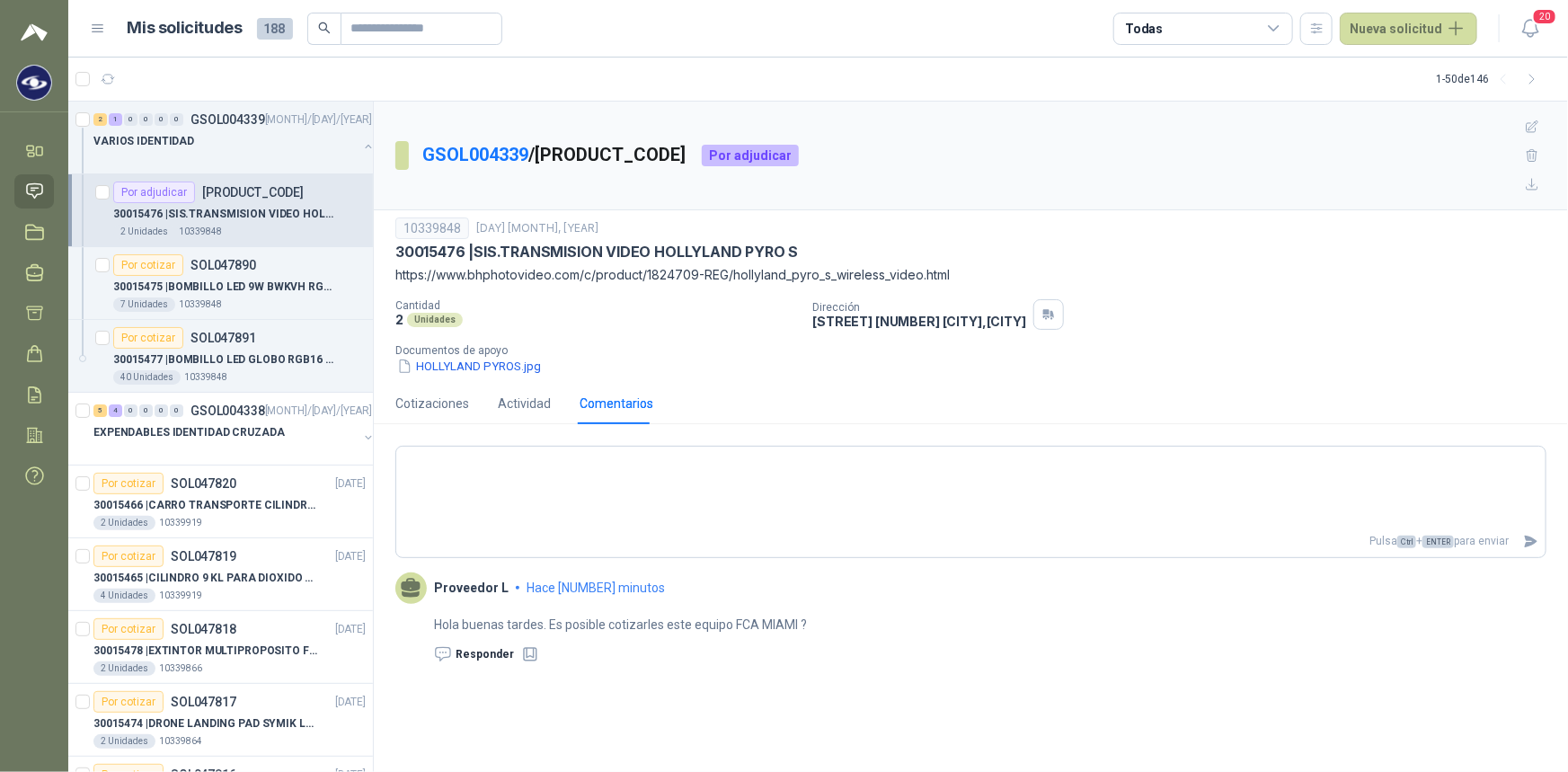click on "Responder" at bounding box center [474, 654] 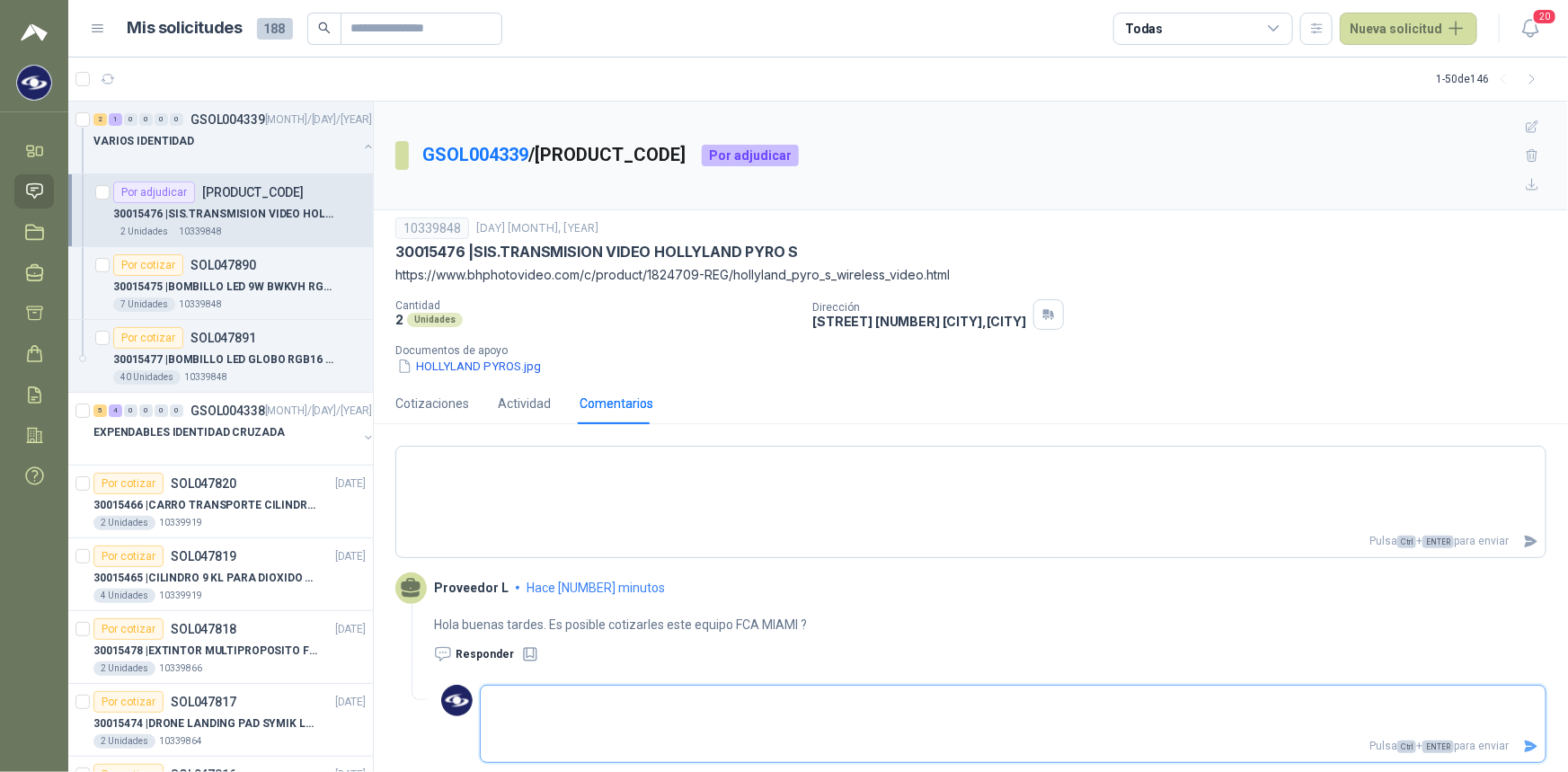 click at bounding box center (1013, 710) 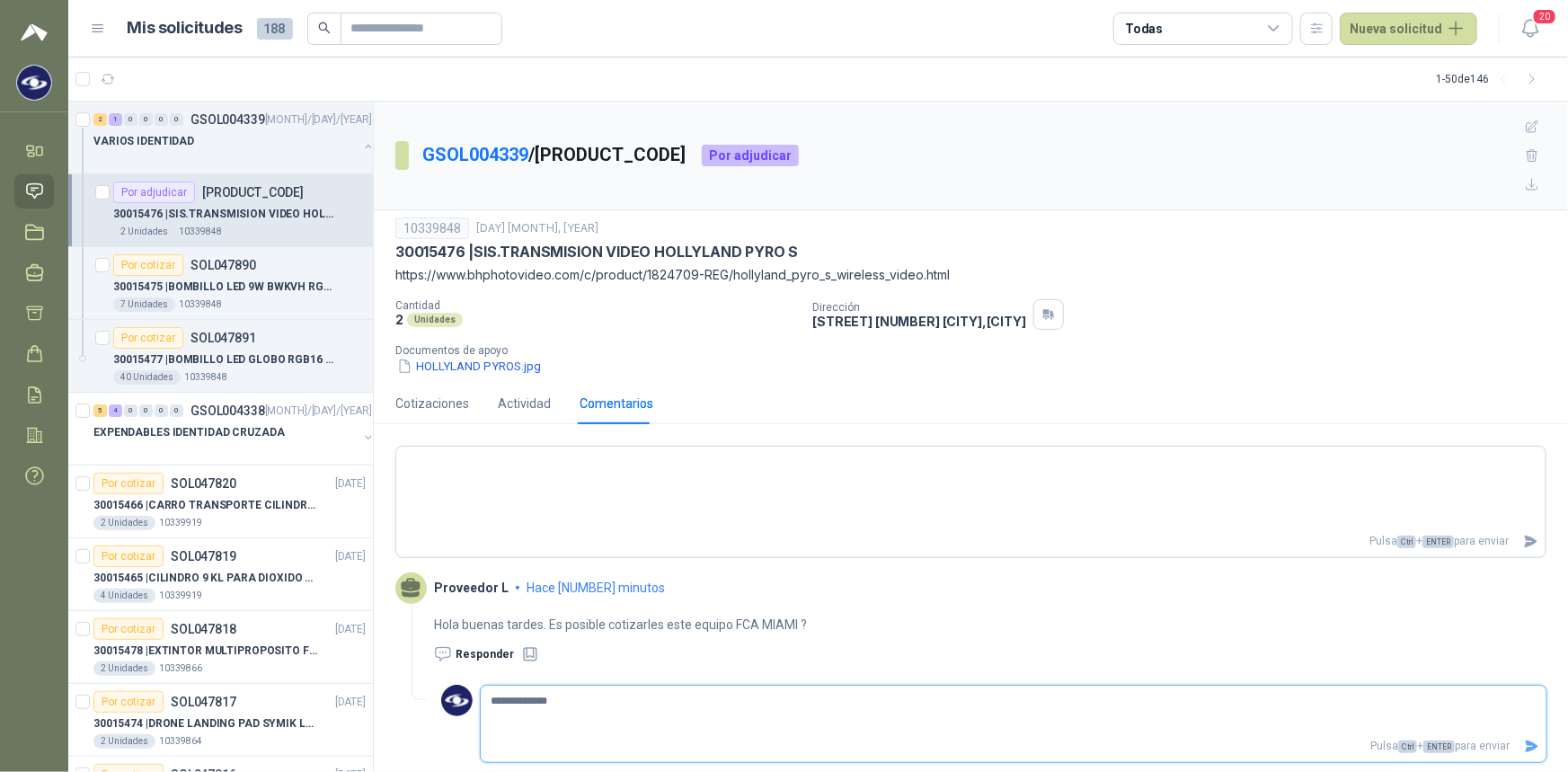 click on "**********" at bounding box center [1014, 710] 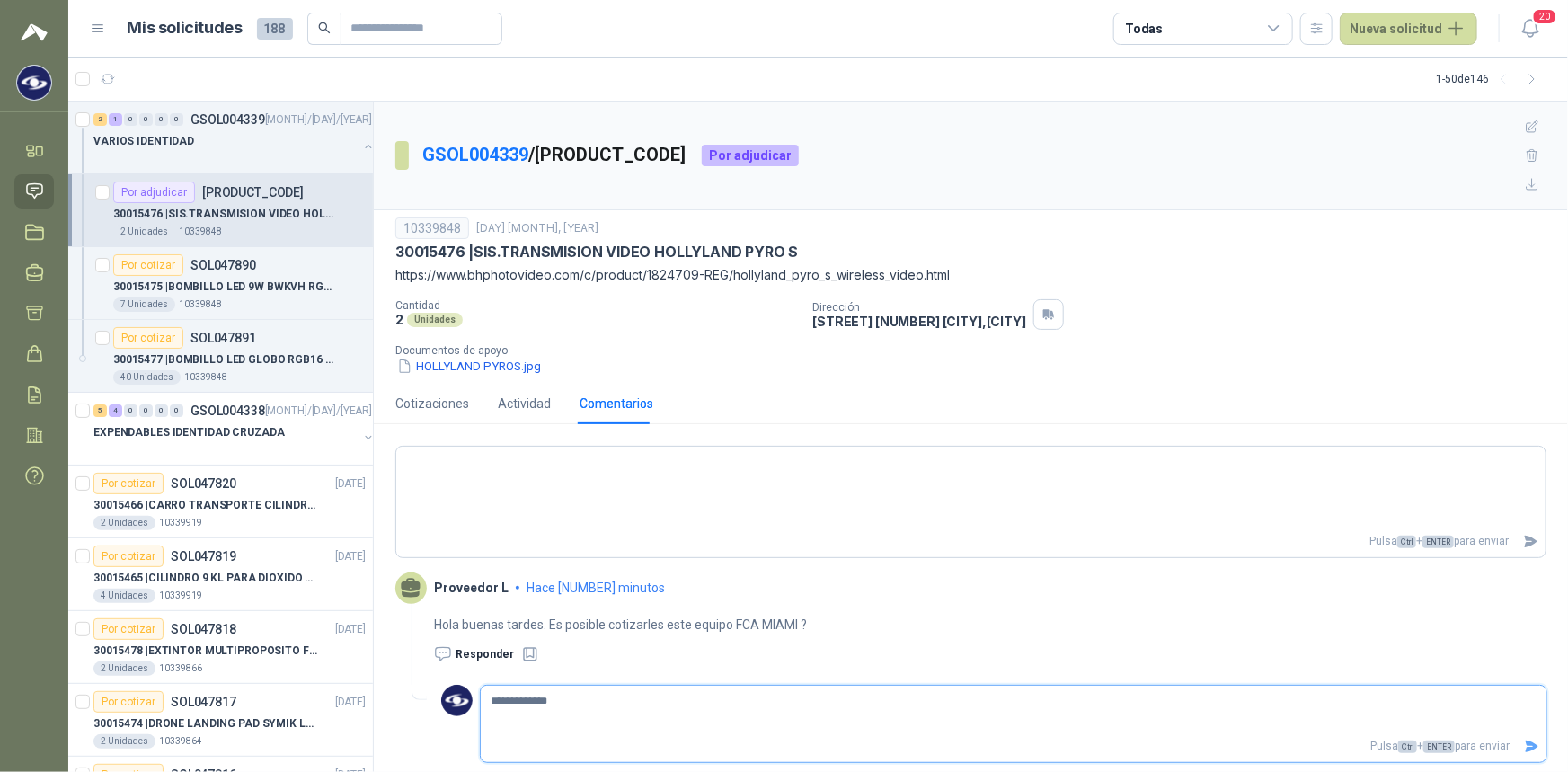 click on "**********" at bounding box center [1014, 710] 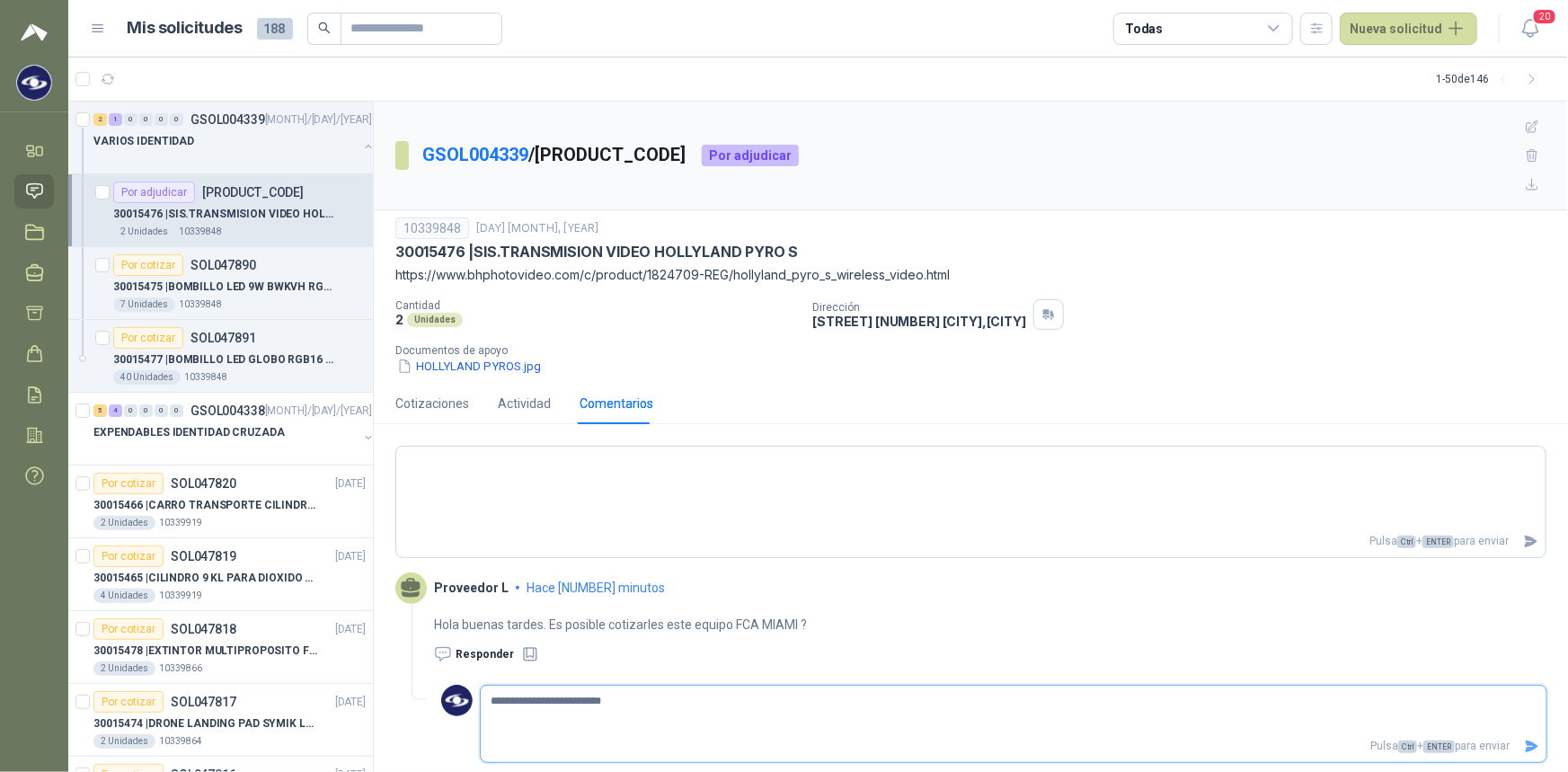click on "**********" at bounding box center [1014, 710] 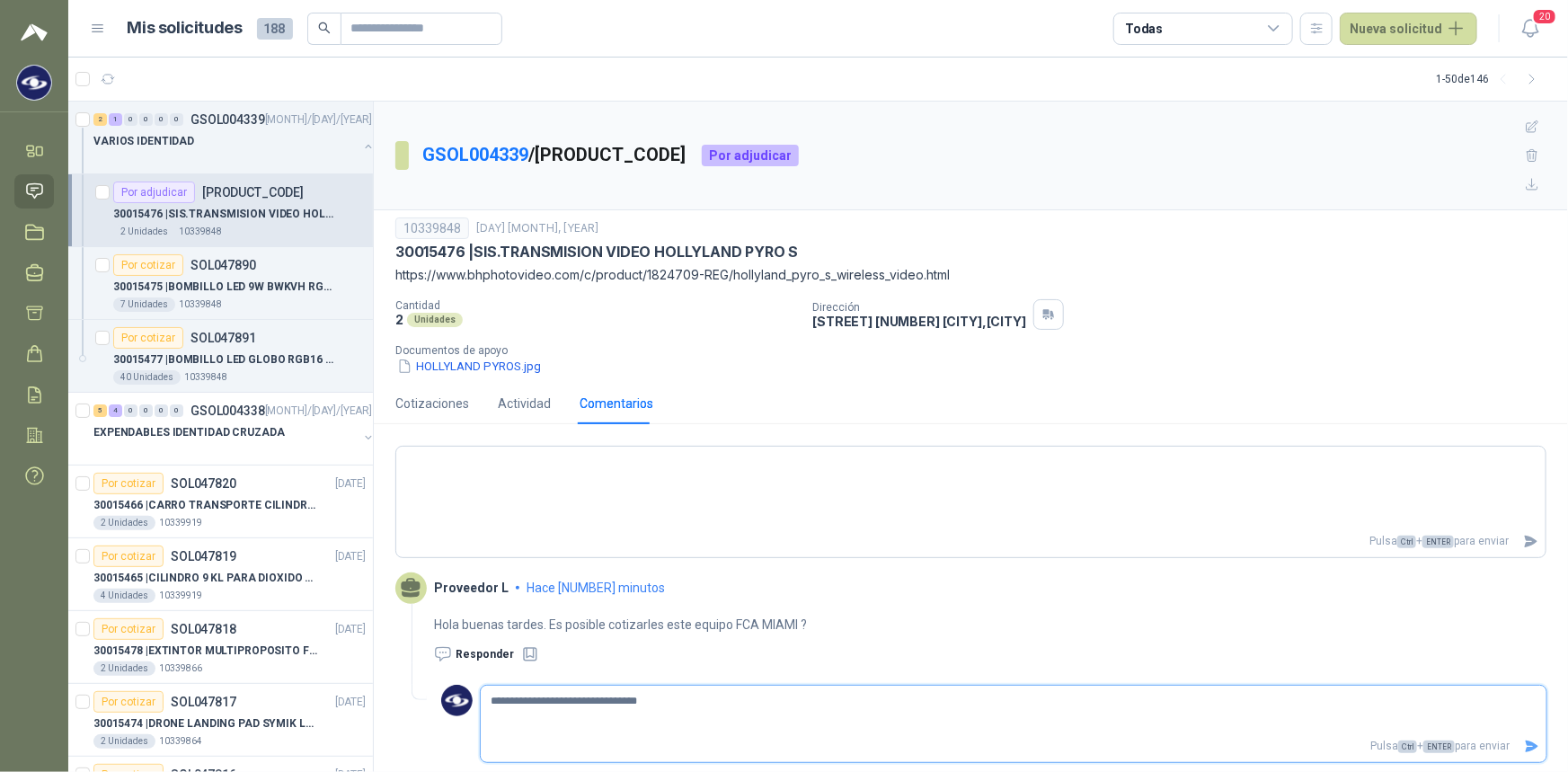 type on "**********" 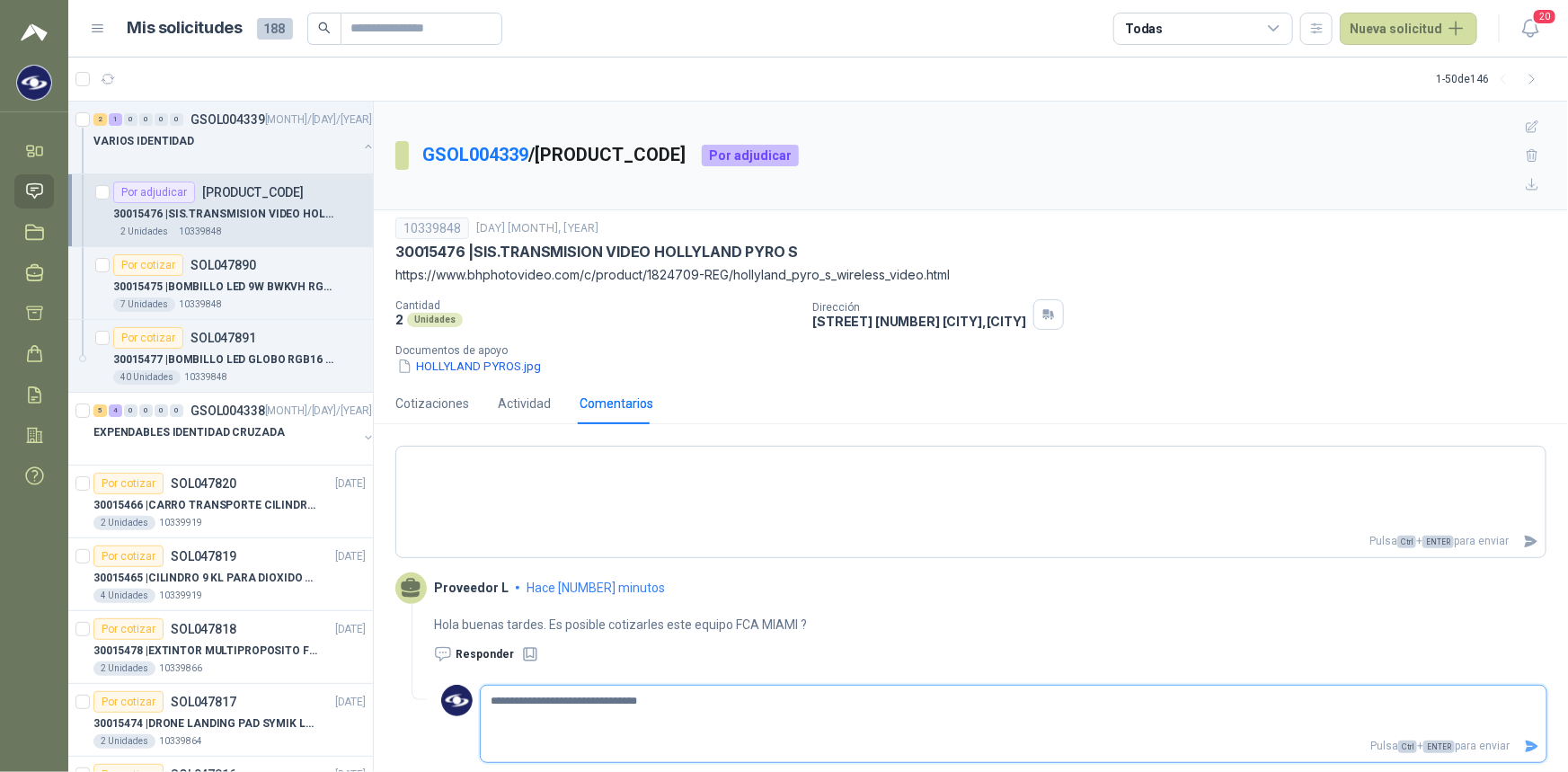 click at bounding box center (1532, 746) 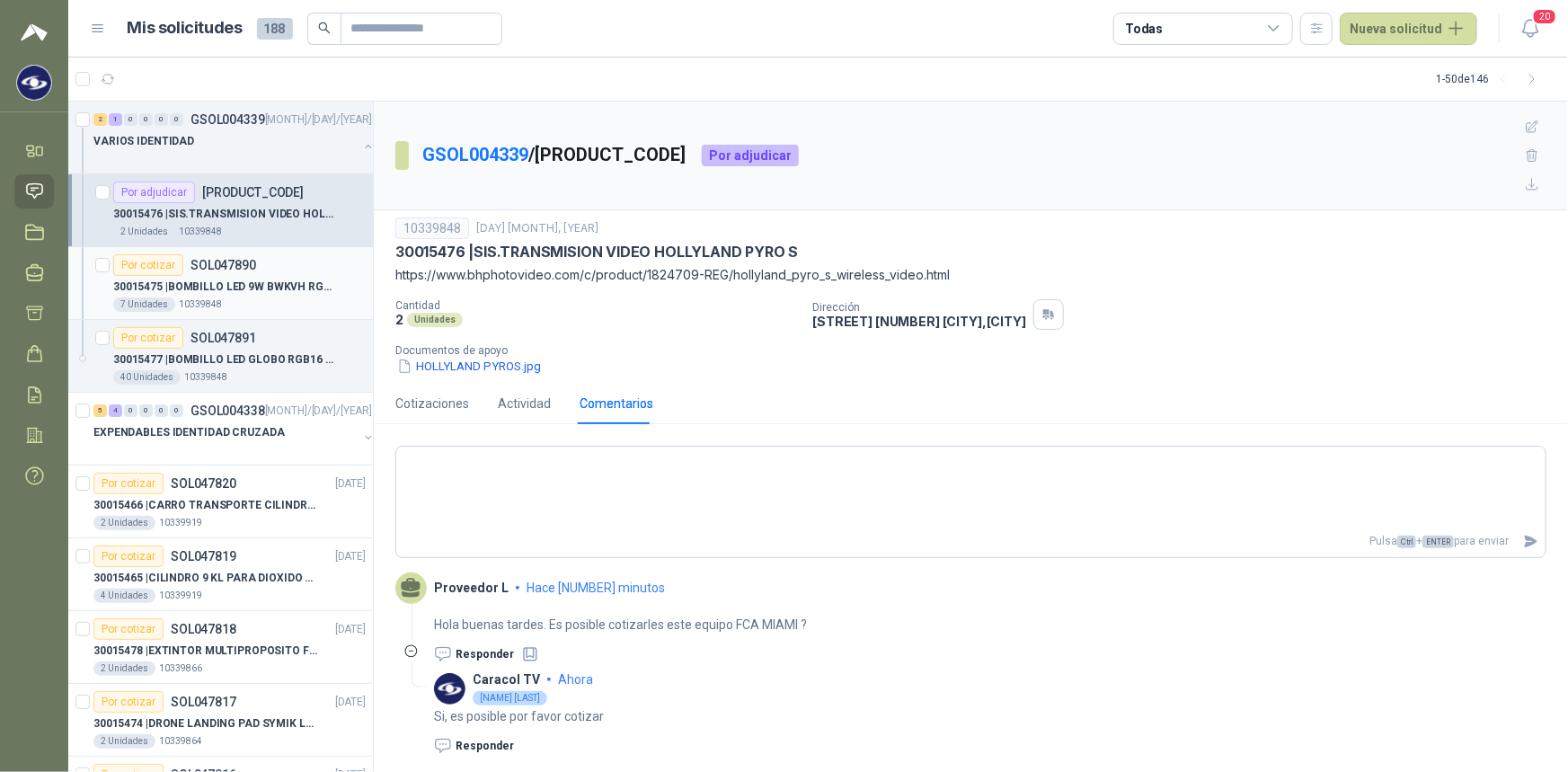 click on "30015475 |  BOMBILLO LED 9W ‎BWKVH RGB PACK X 6 UDS" at bounding box center [239, 287] 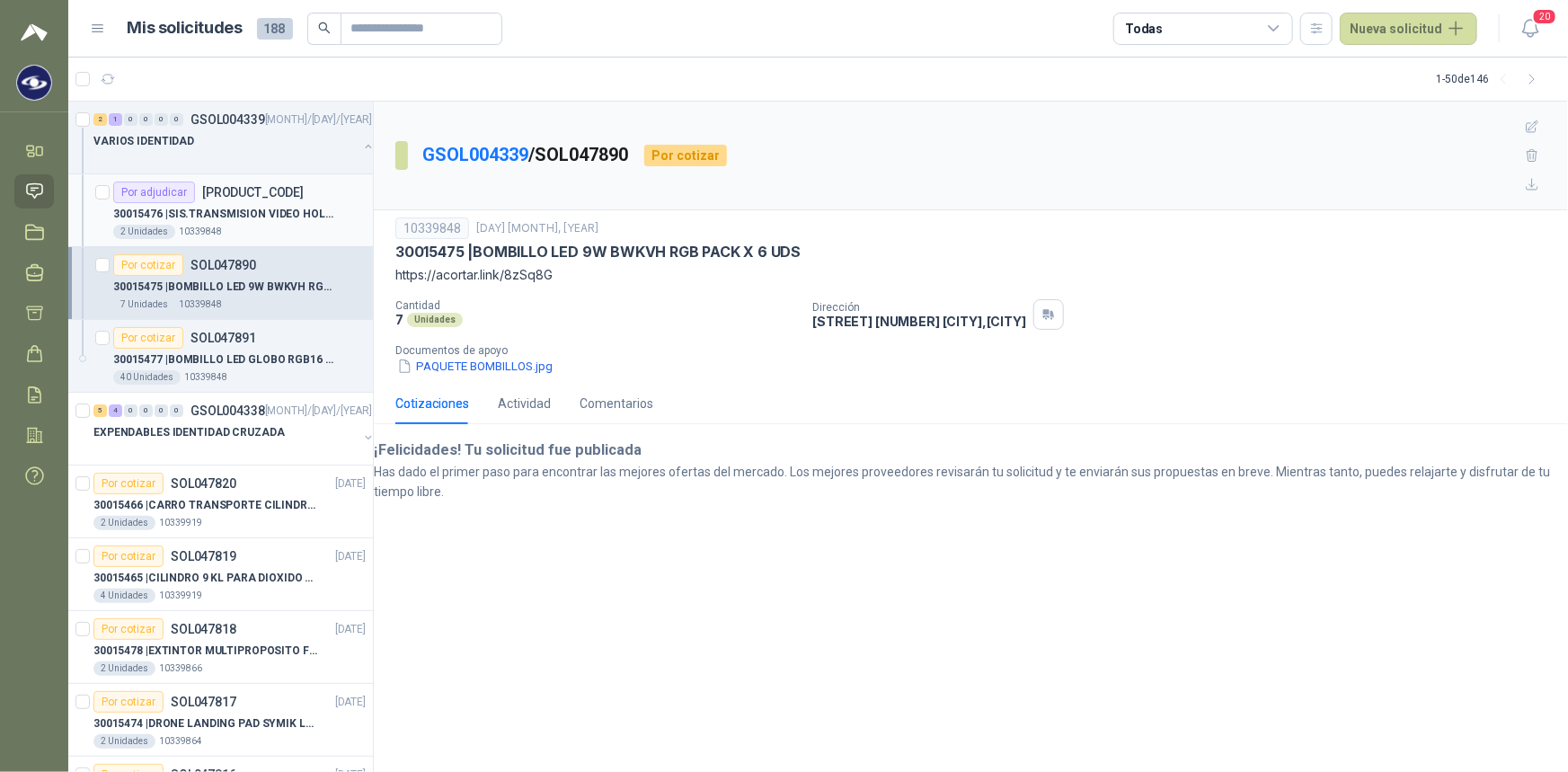 click on "30015476 |  SIS.TRANSMISION VIDEO HOLLYLAND PYRO S" at bounding box center (225, 214) 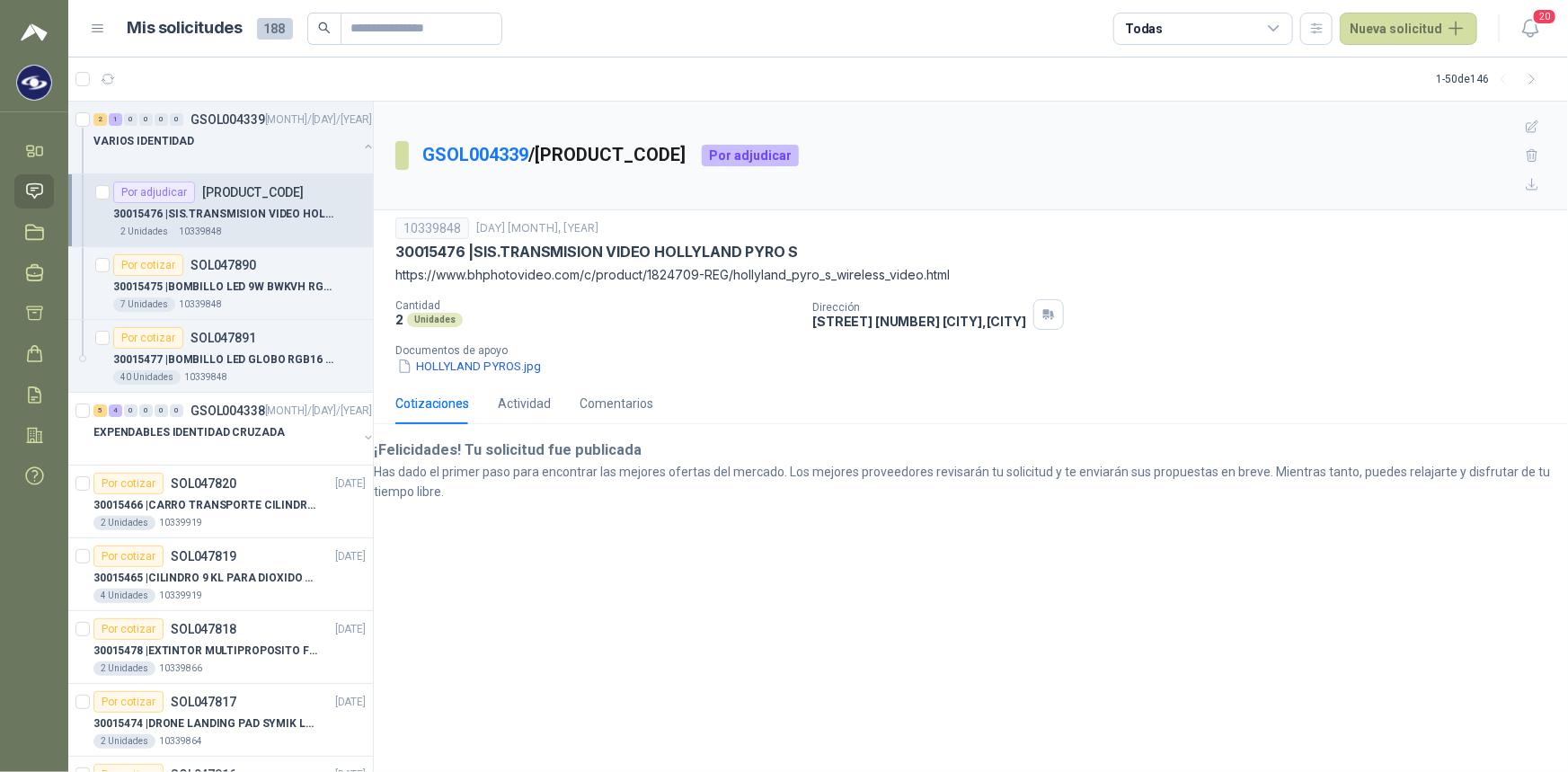 click at bounding box center [34, 191] 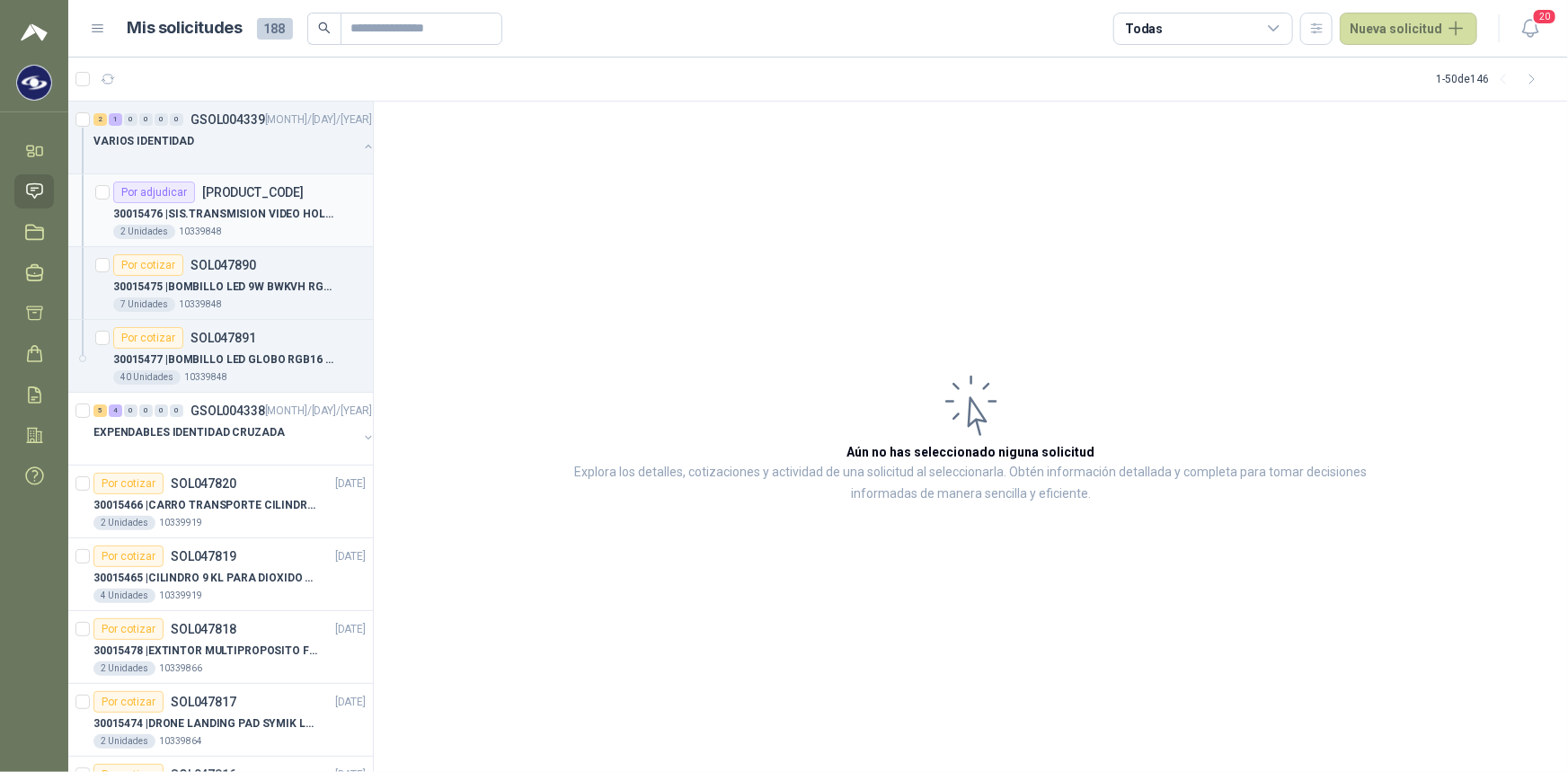 click on "2   Unidades 10339848" at bounding box center (239, 232) 